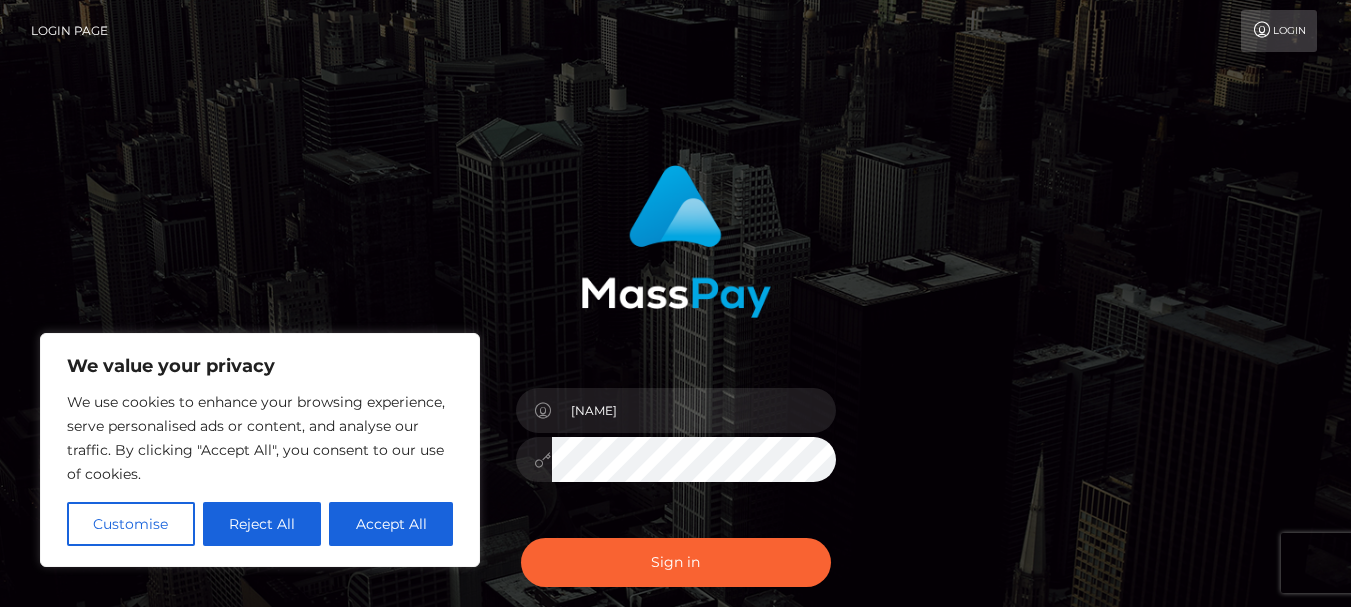 scroll, scrollTop: 0, scrollLeft: 0, axis: both 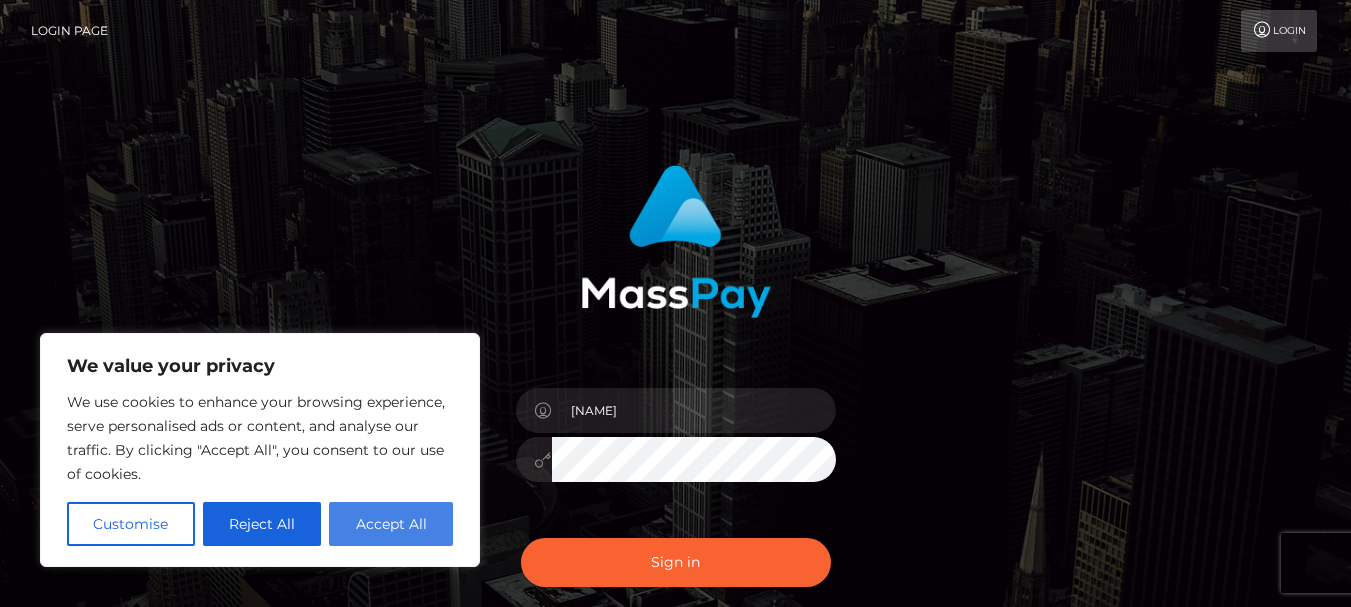 type on "[NAME]" 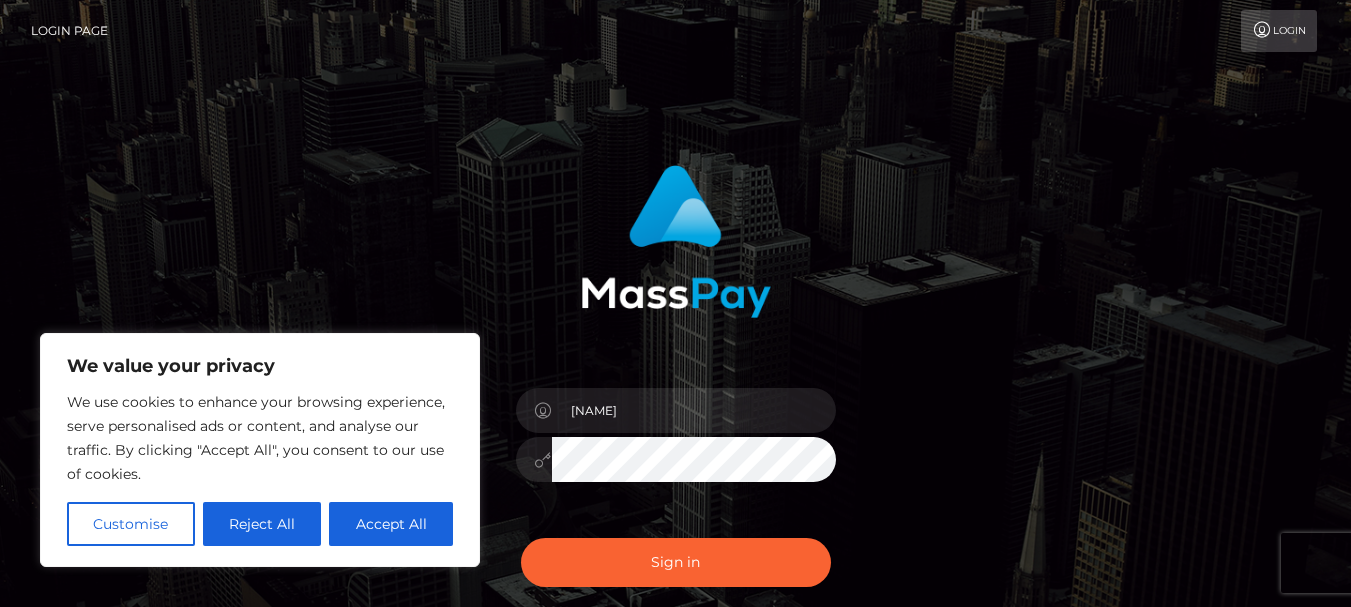 checkbox on "true" 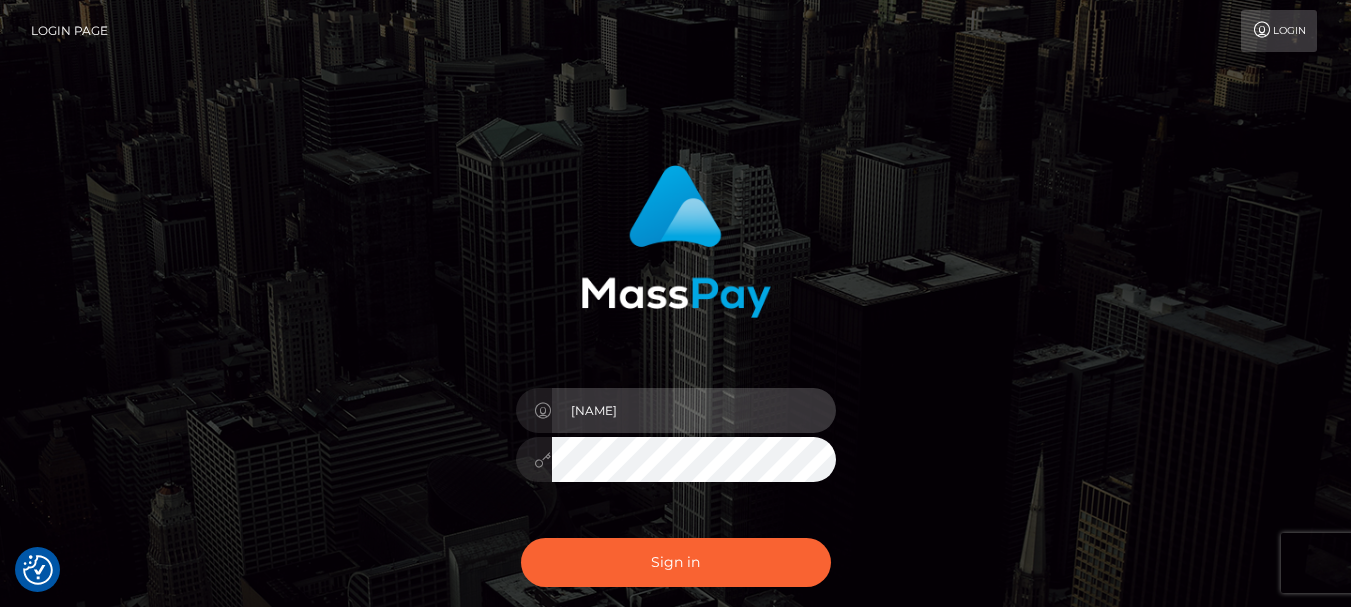 click on "gabriel" at bounding box center [694, 410] 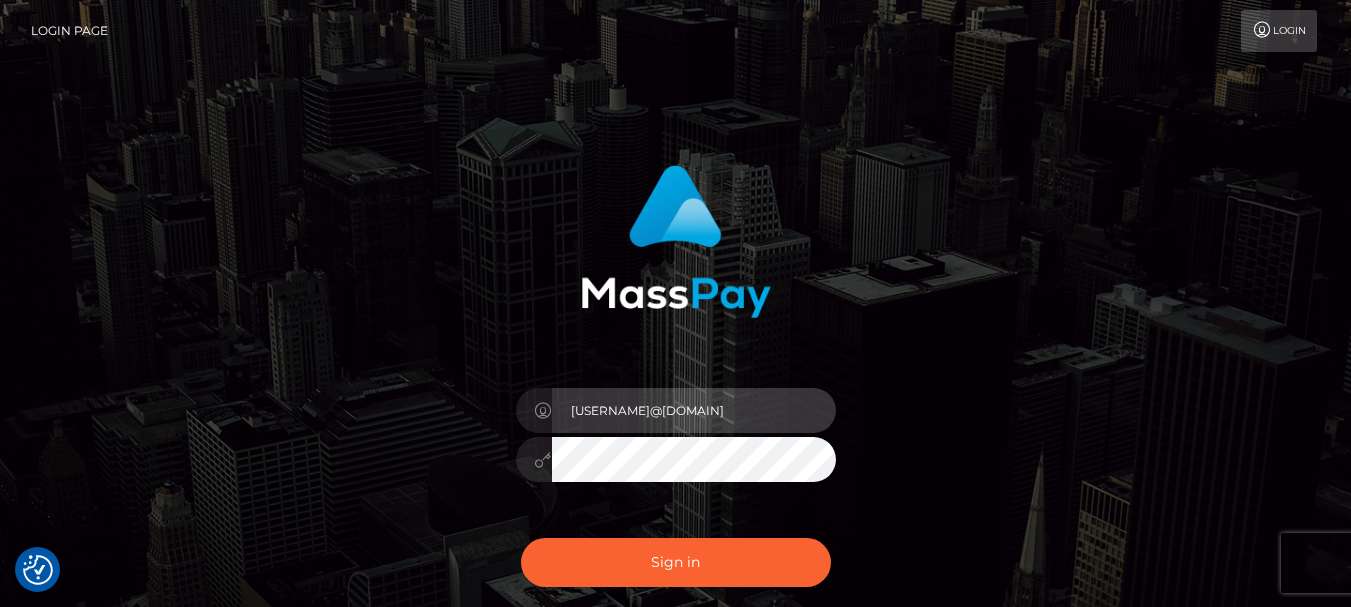 type on "gabrieljceballos@gmail.com" 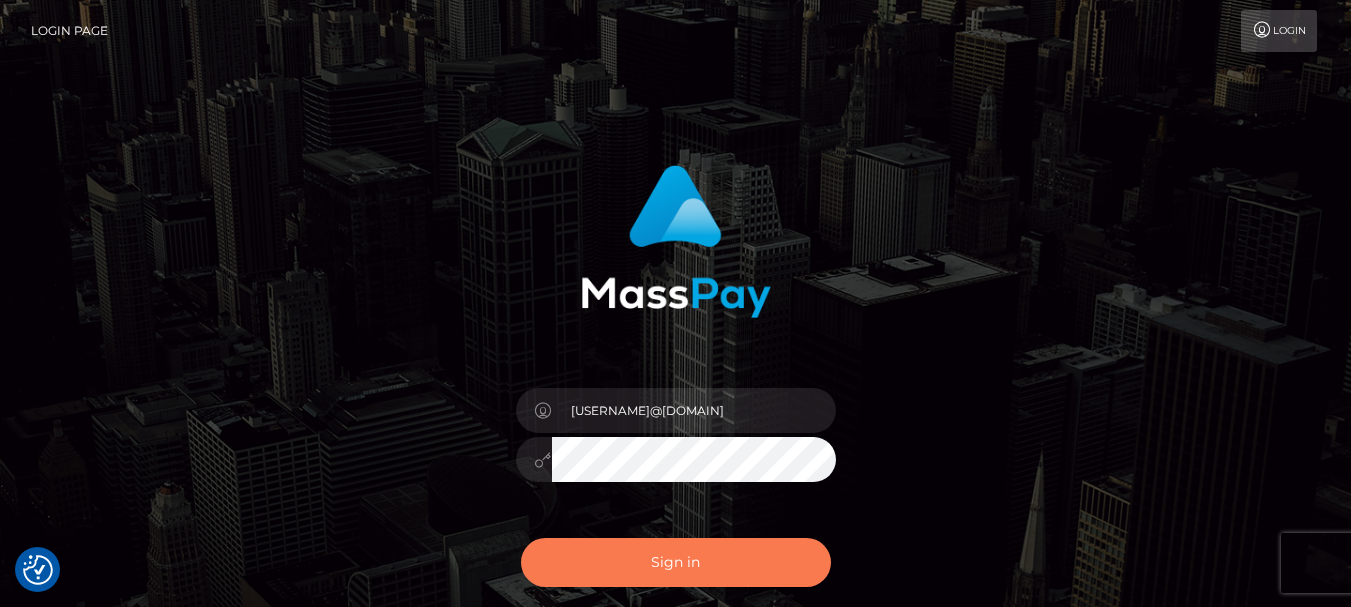 click on "Sign in" at bounding box center [676, 562] 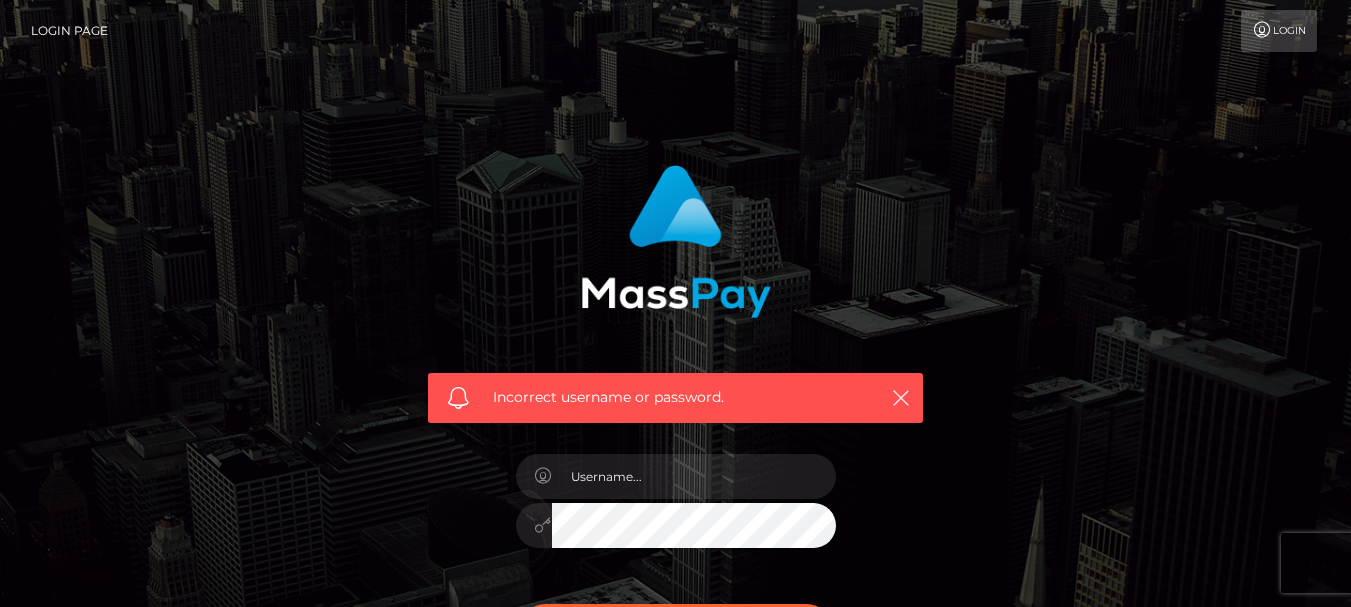 scroll, scrollTop: 0, scrollLeft: 0, axis: both 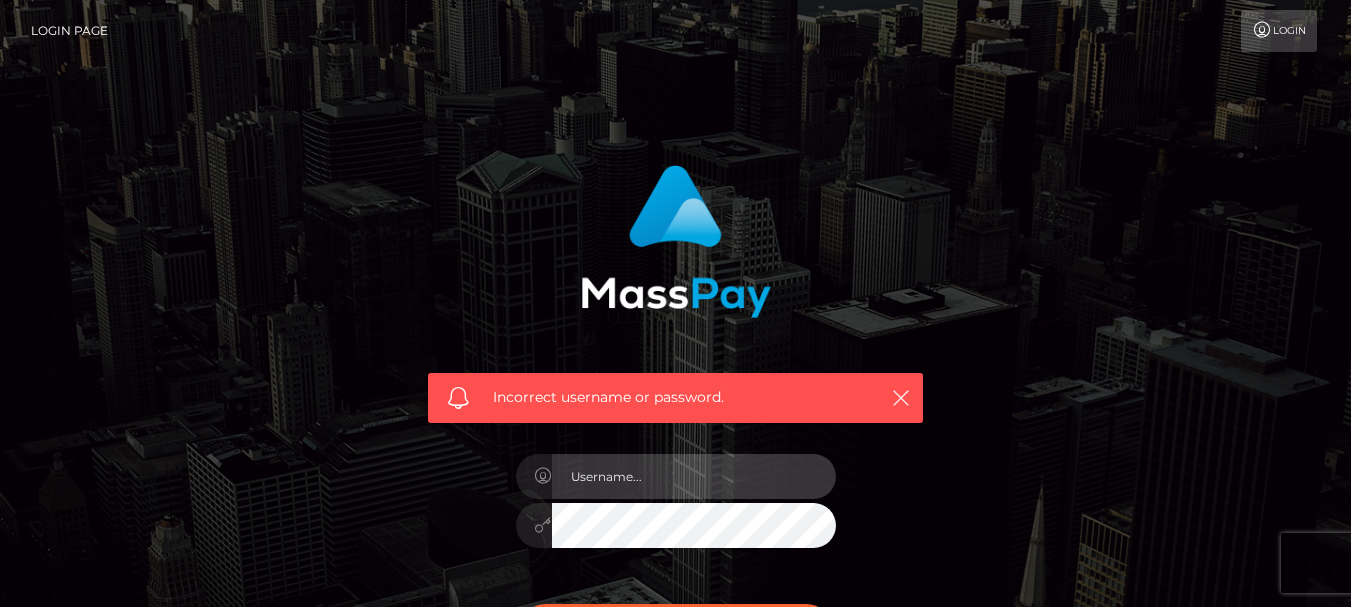 click at bounding box center [694, 476] 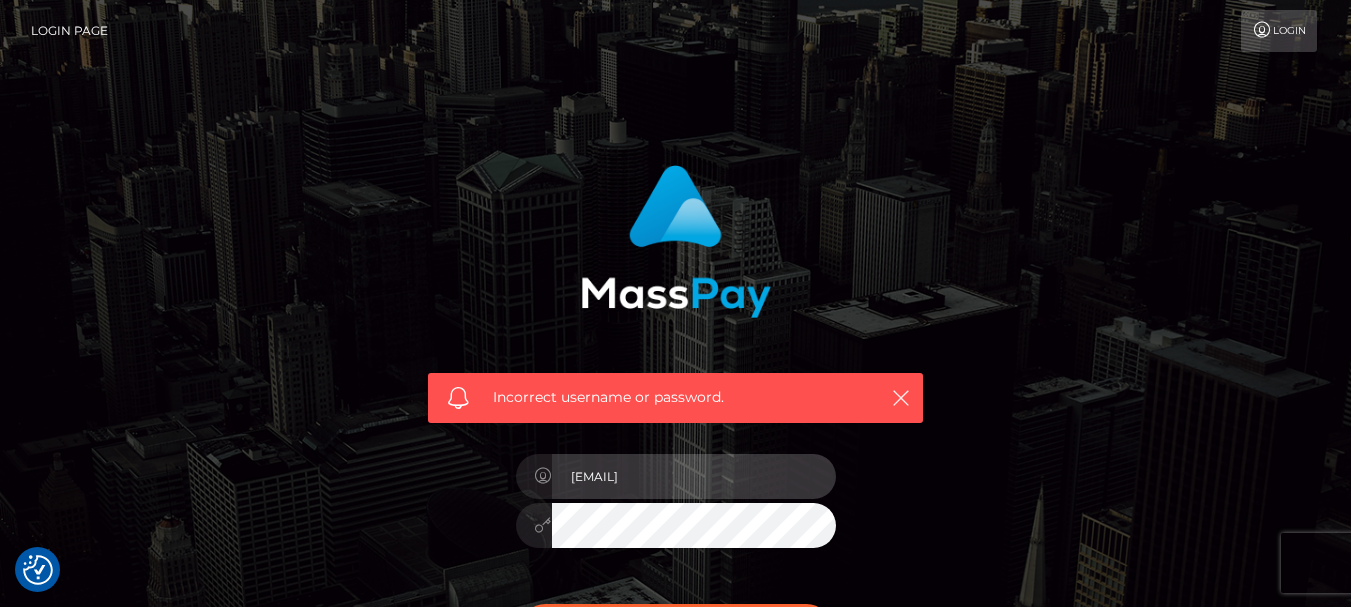 type on "[USERNAME]@[DOMAIN]" 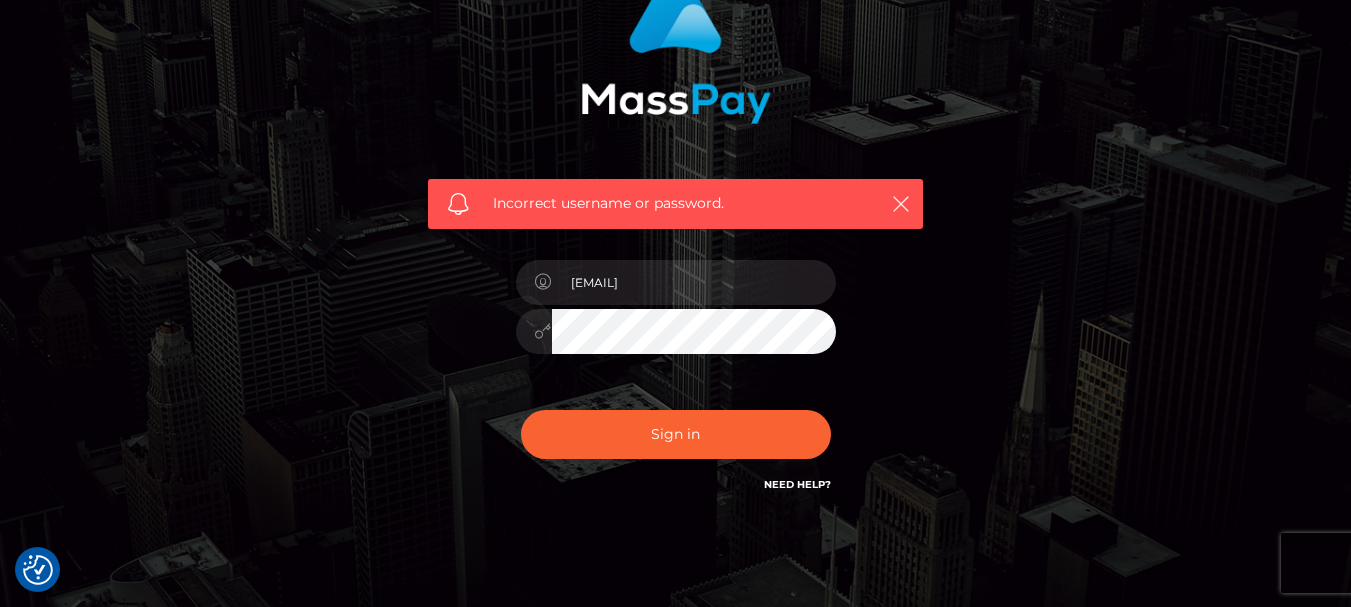 scroll, scrollTop: 200, scrollLeft: 0, axis: vertical 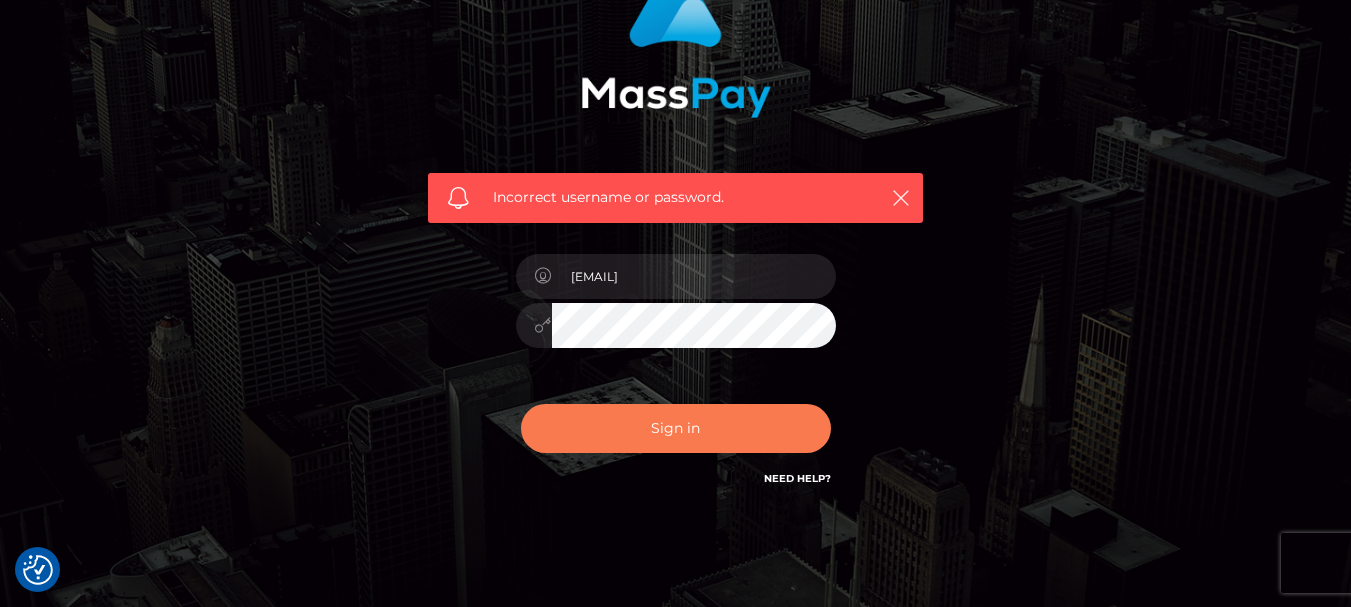 click on "Sign in" at bounding box center [676, 428] 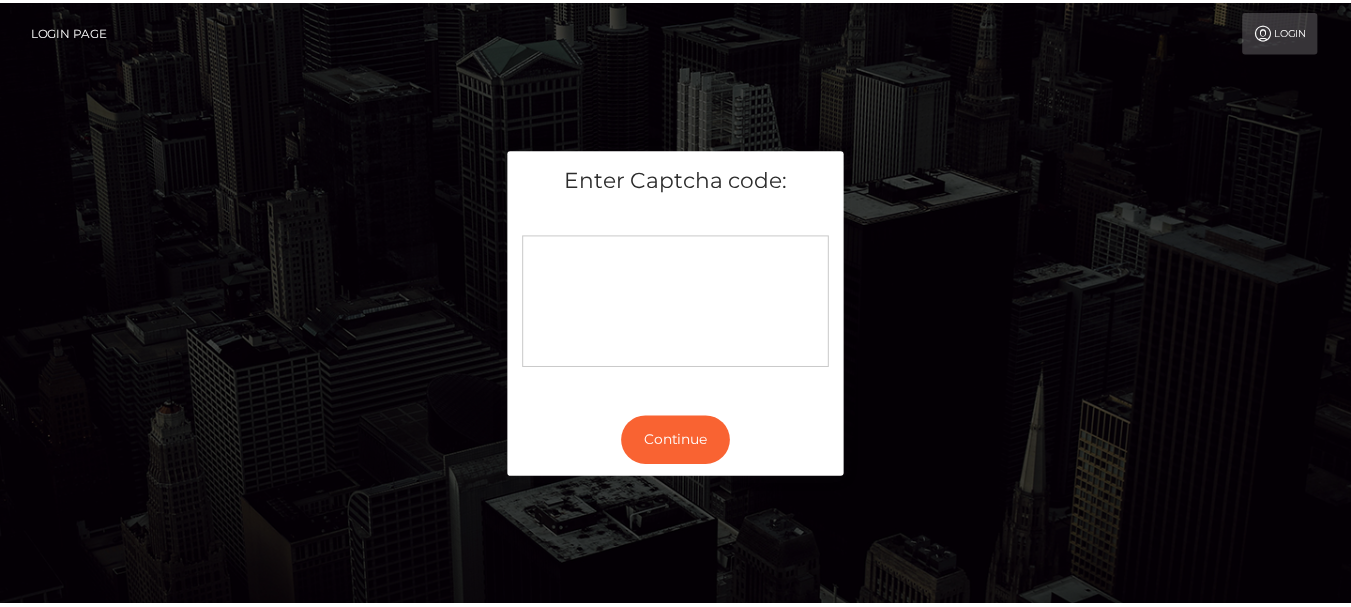 scroll, scrollTop: 0, scrollLeft: 0, axis: both 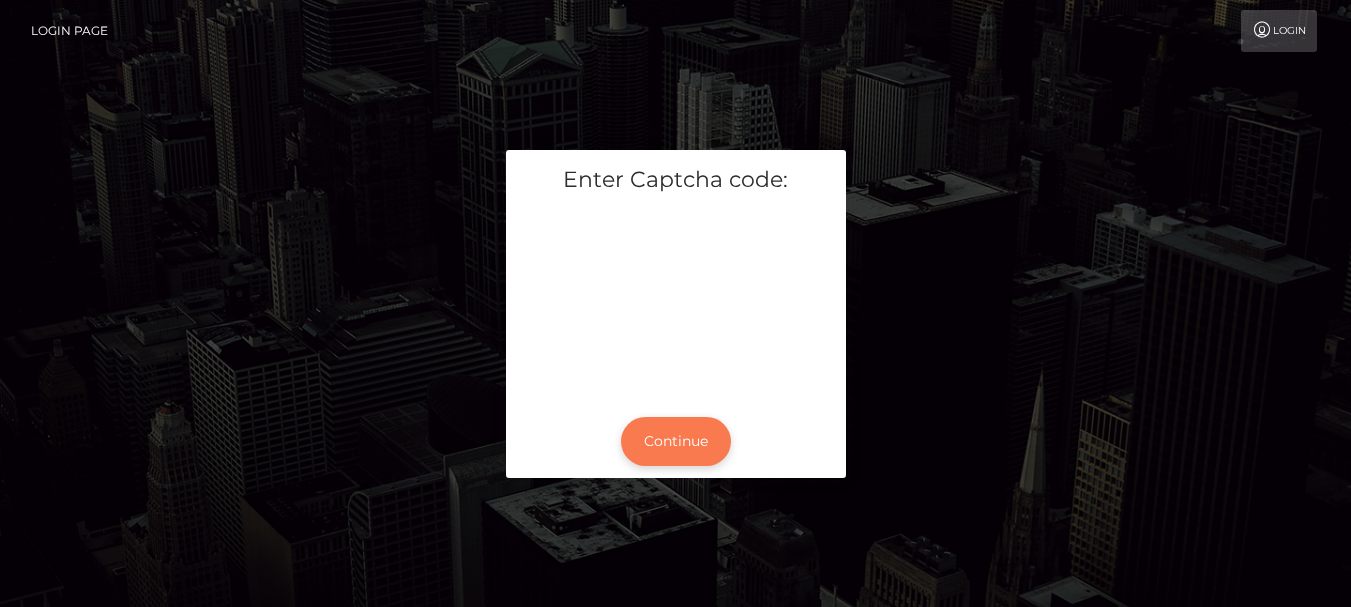 click on "Continue" at bounding box center (676, 441) 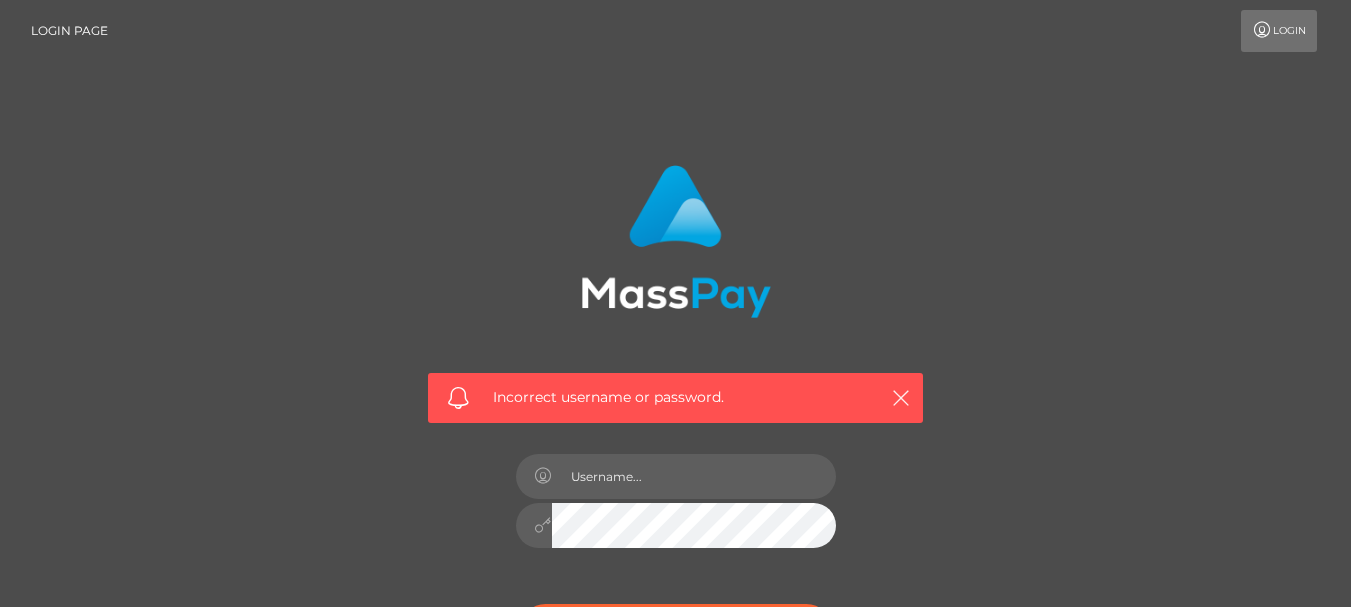 scroll, scrollTop: 0, scrollLeft: 0, axis: both 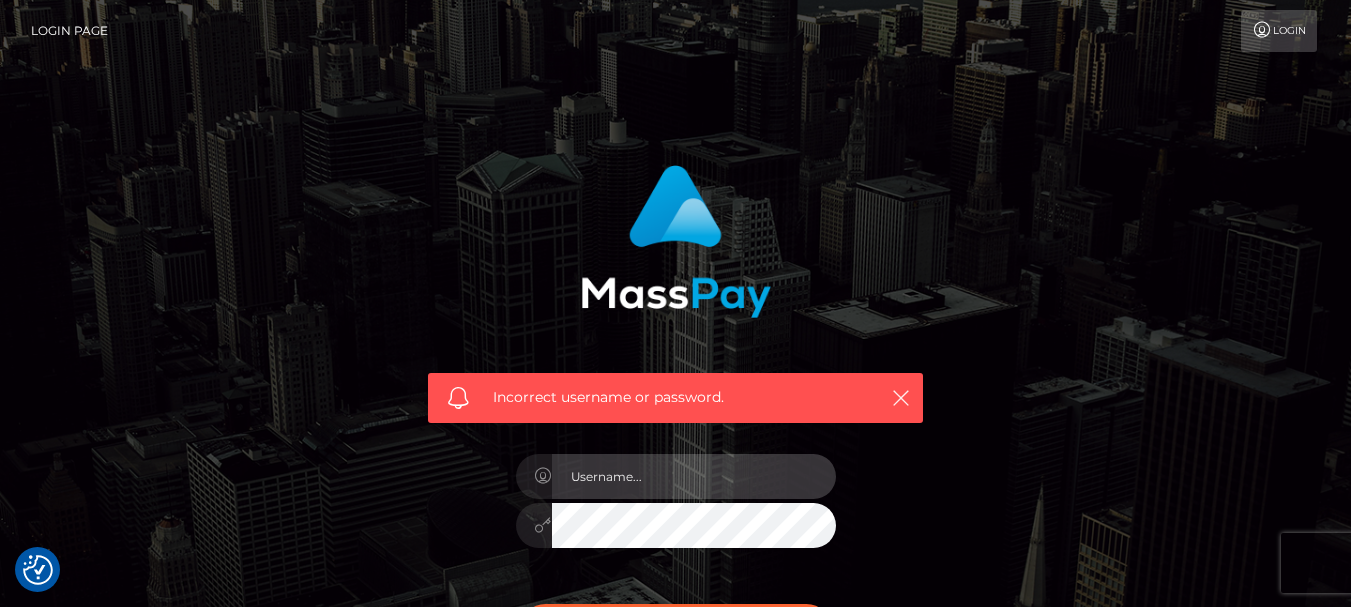 click at bounding box center (694, 476) 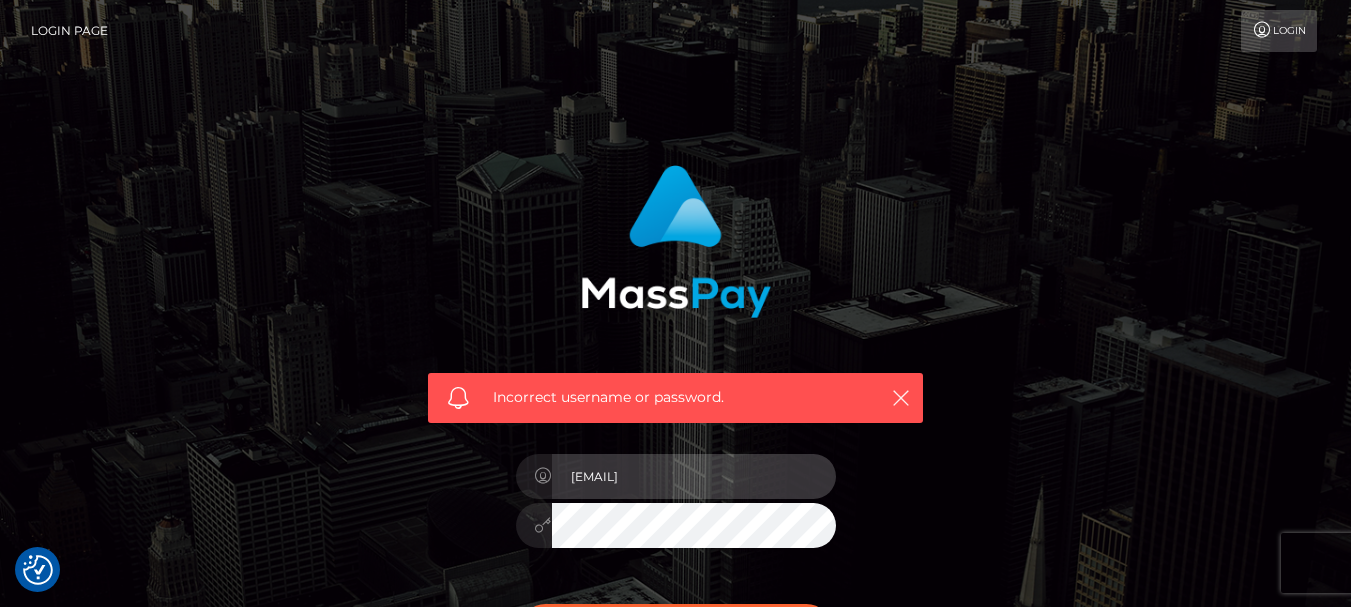 type on "[USERNAME]@[DOMAIN]" 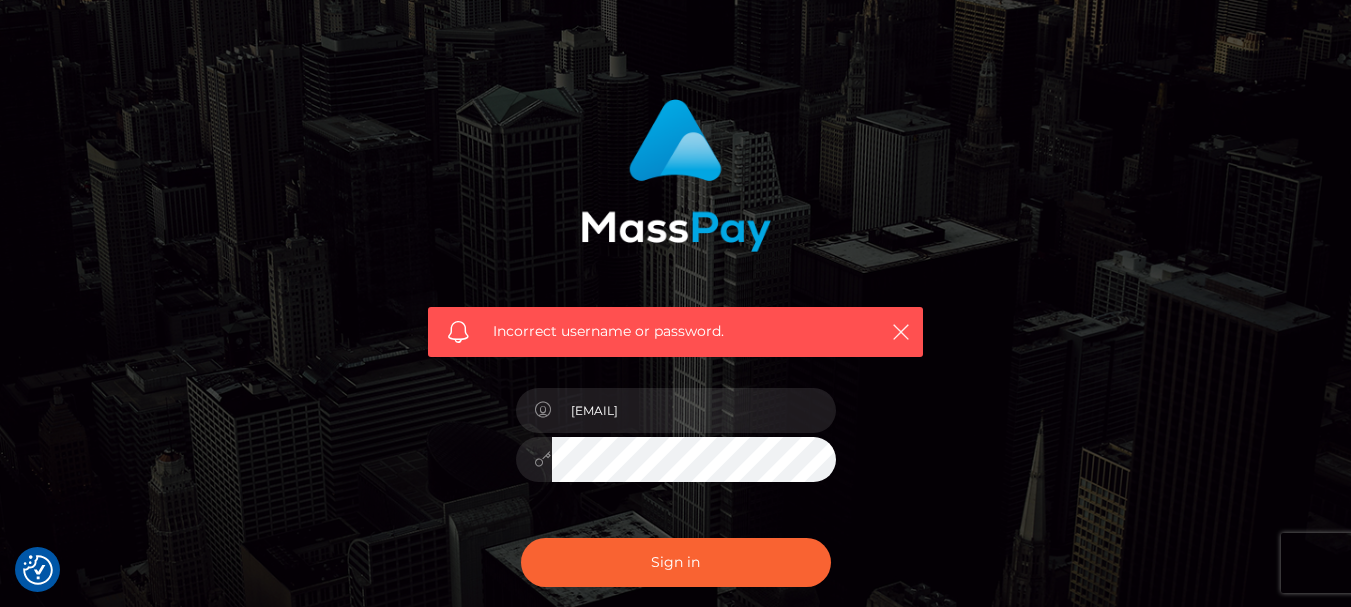 scroll, scrollTop: 100, scrollLeft: 0, axis: vertical 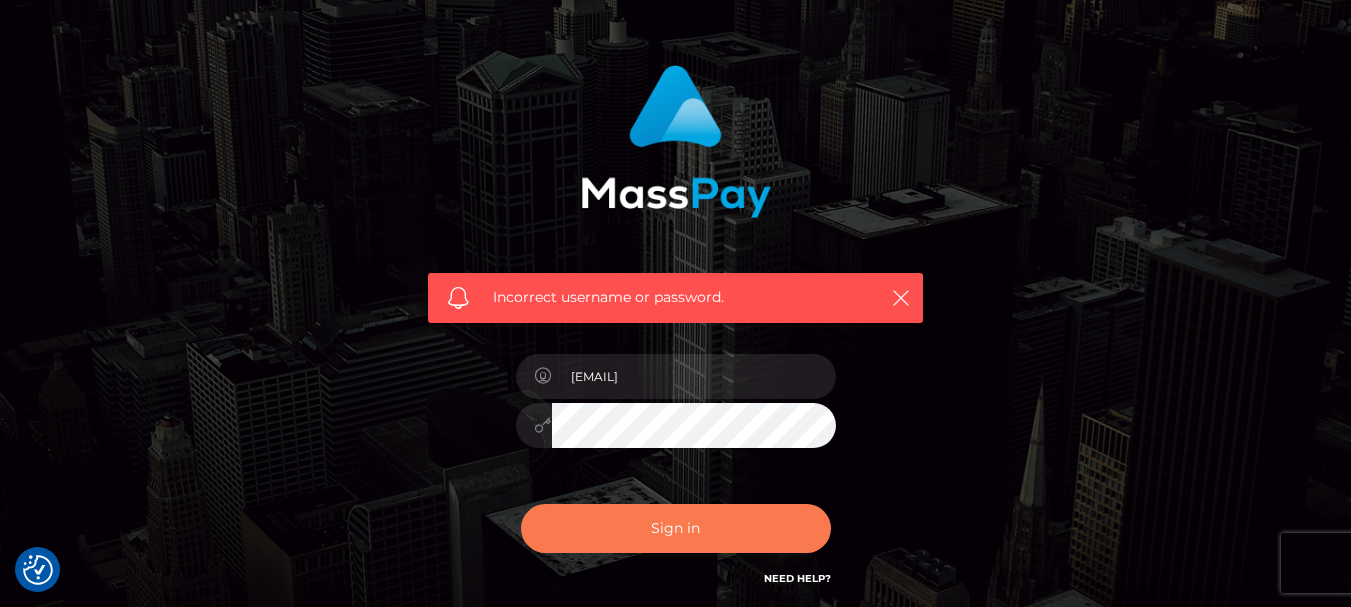 click on "Sign in" at bounding box center [676, 528] 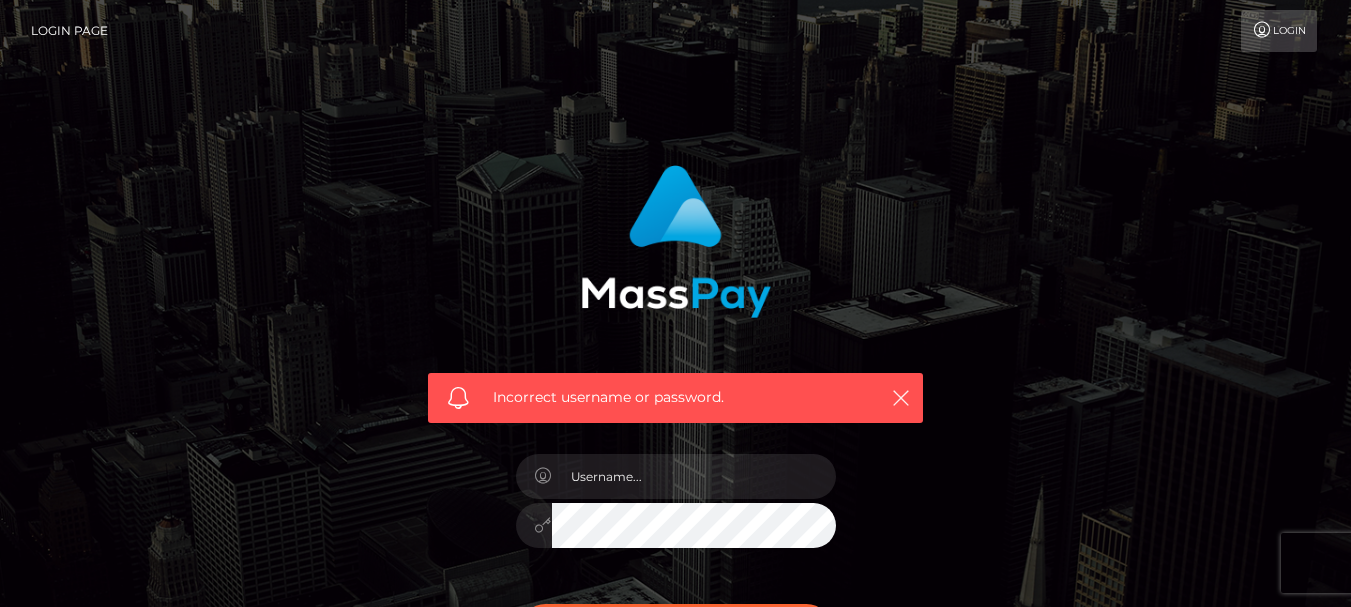 scroll, scrollTop: 0, scrollLeft: 0, axis: both 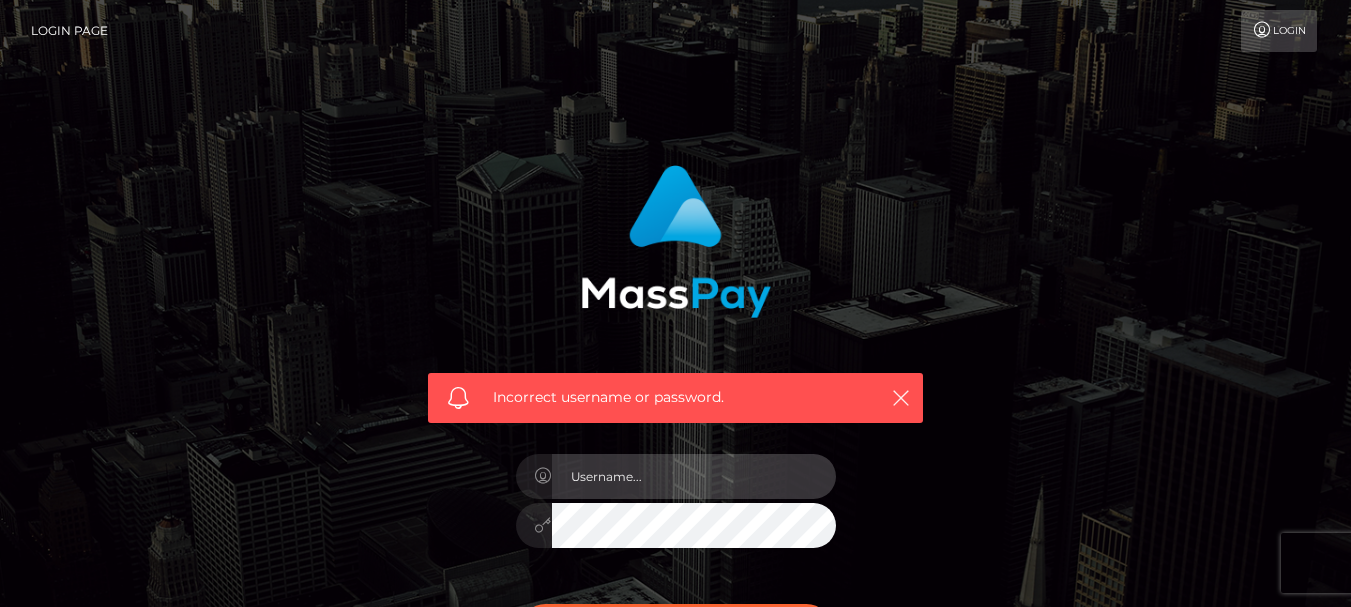 click at bounding box center (694, 476) 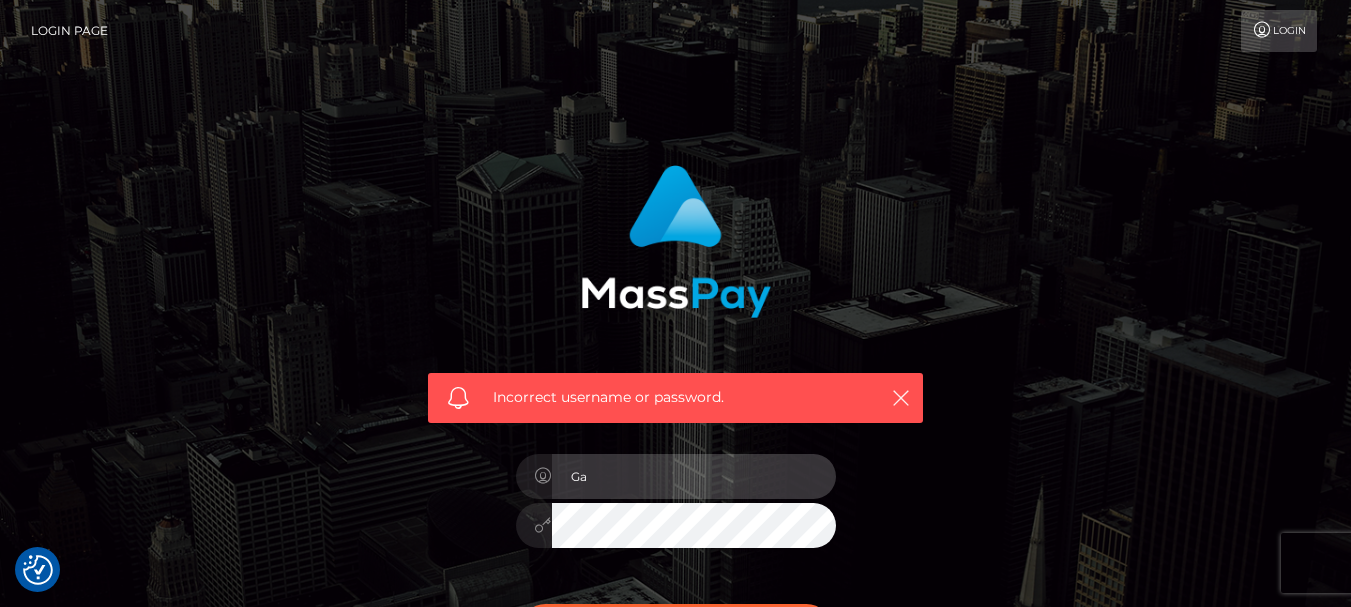 type on "G" 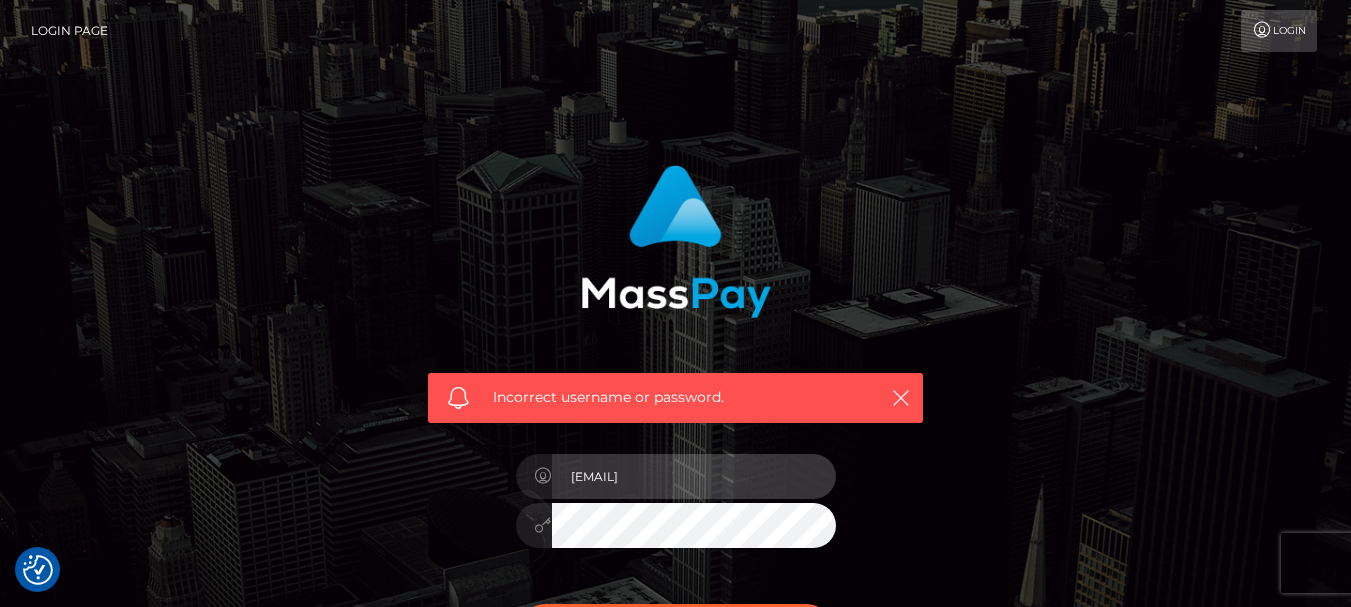 type on "gabrieljceballos@gmail.com" 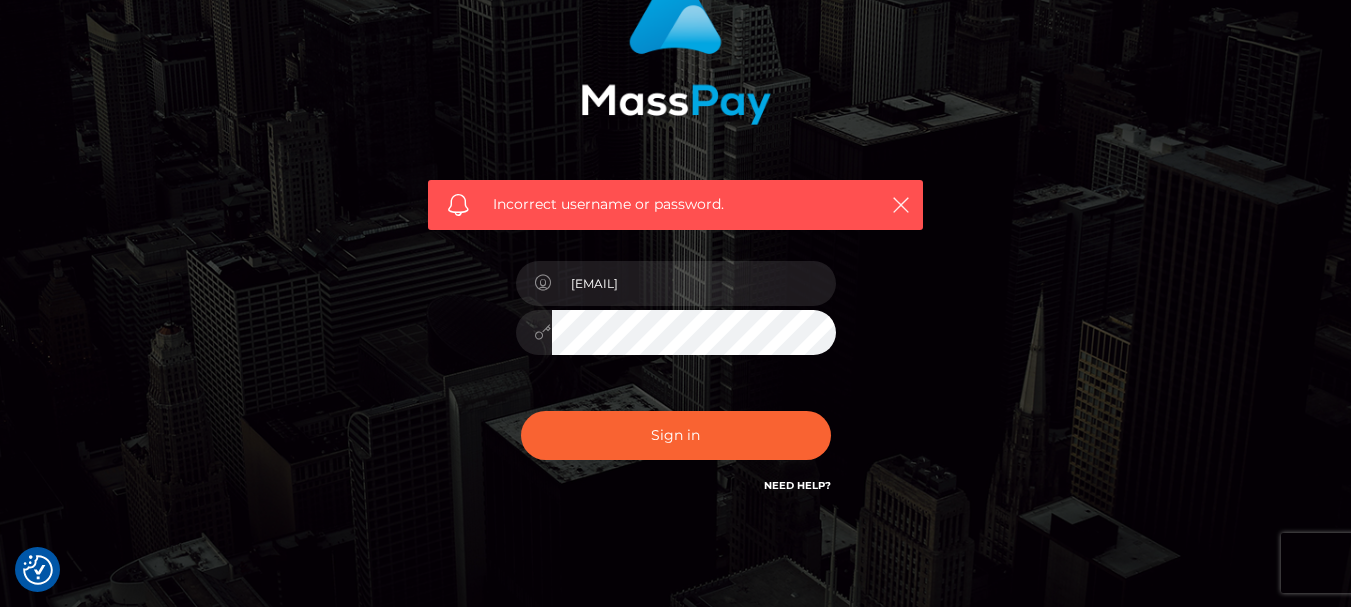 scroll, scrollTop: 200, scrollLeft: 0, axis: vertical 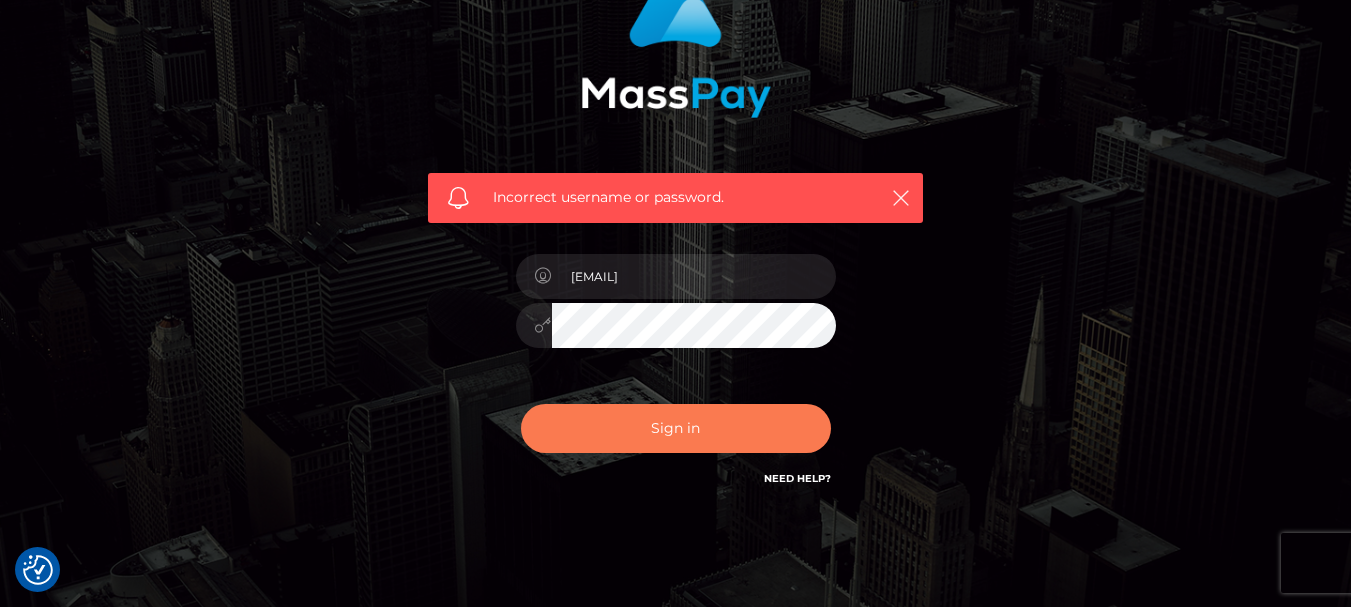 click on "Sign in" at bounding box center [676, 428] 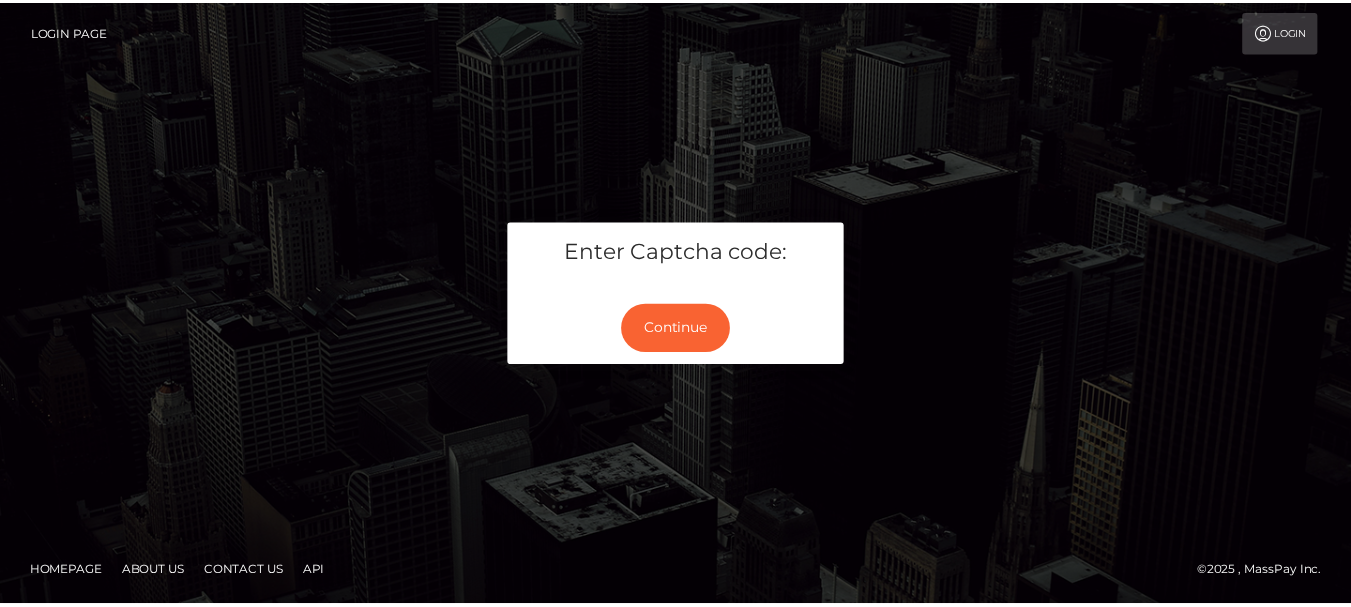 scroll, scrollTop: 0, scrollLeft: 0, axis: both 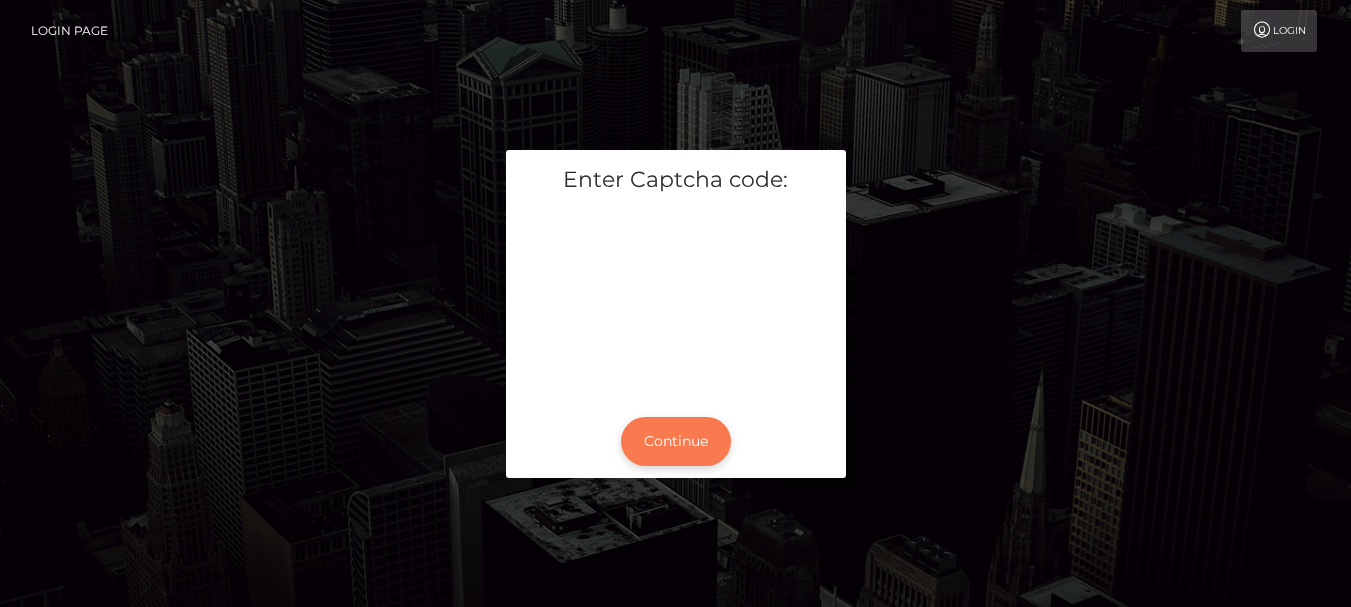 click on "Continue" at bounding box center [676, 441] 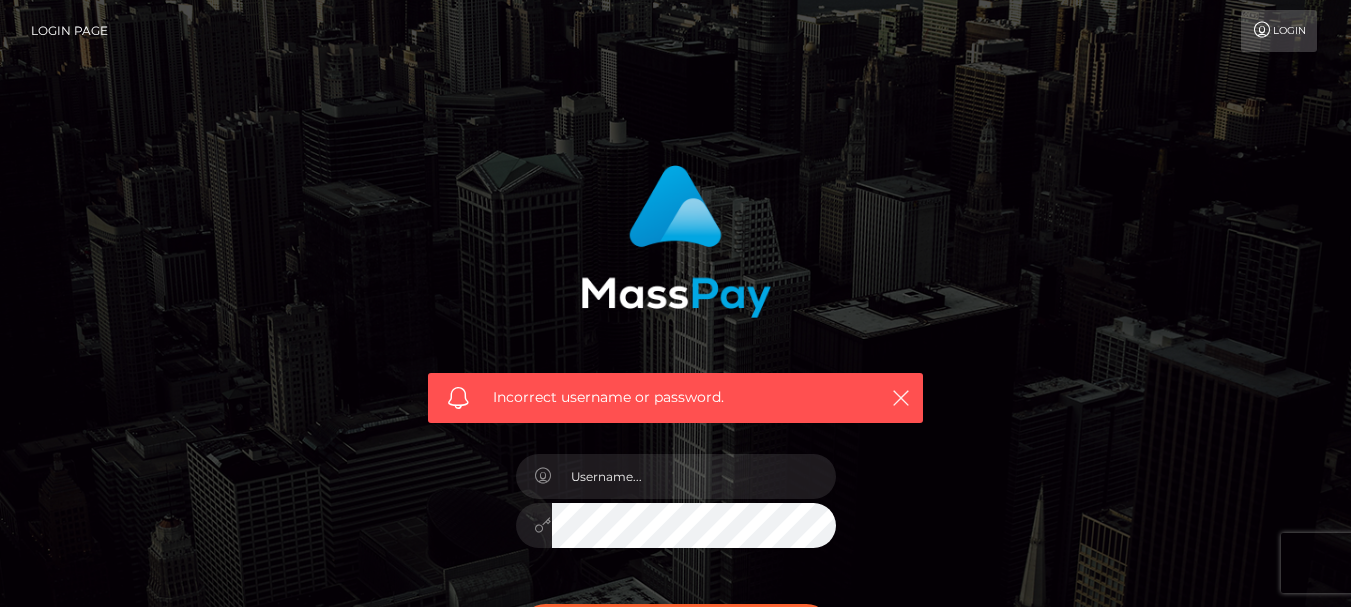scroll, scrollTop: 0, scrollLeft: 0, axis: both 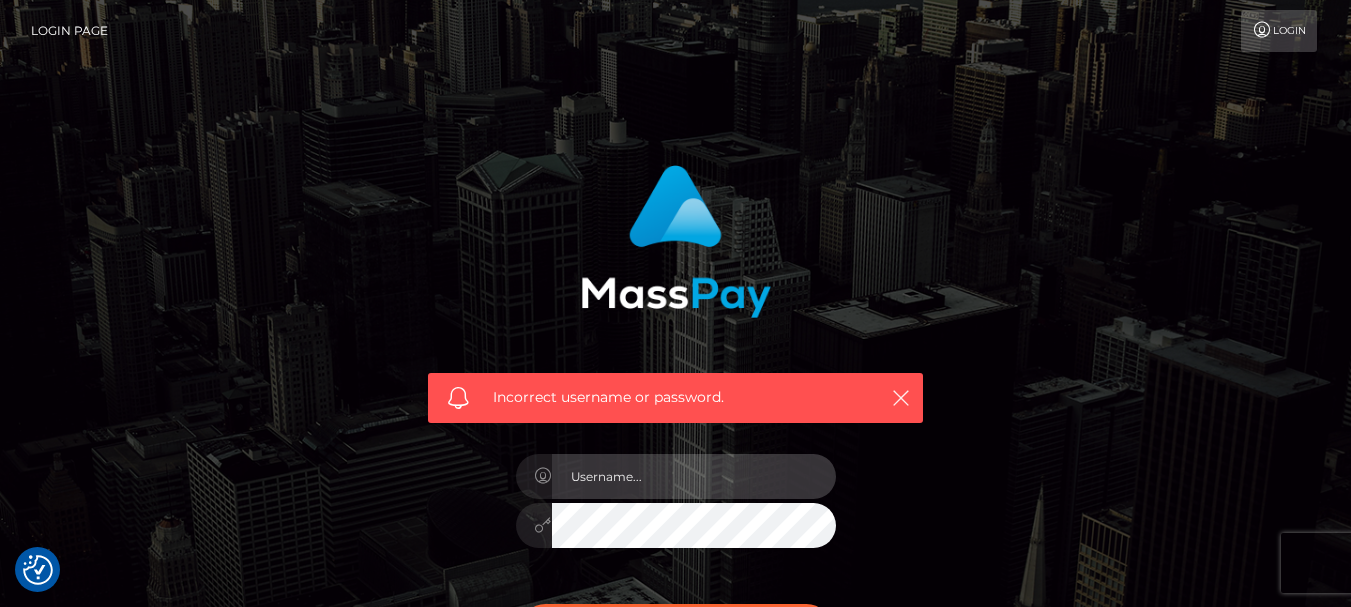 click at bounding box center (694, 476) 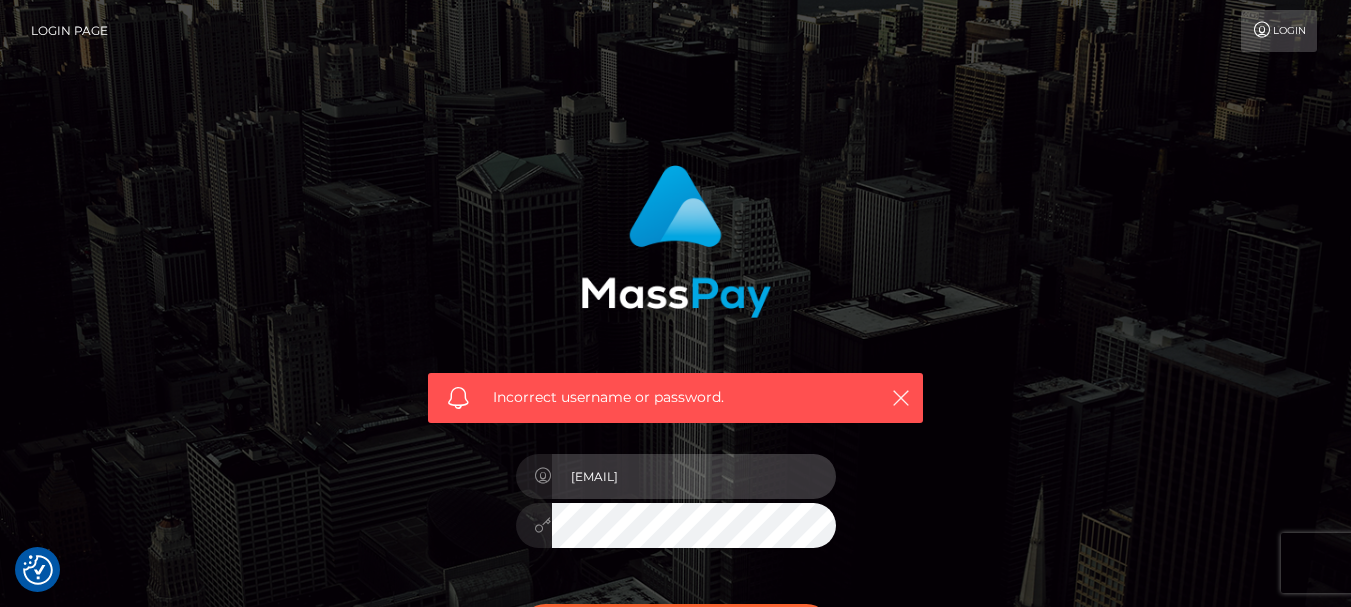 type on "gabrieljceballos@gmail.com" 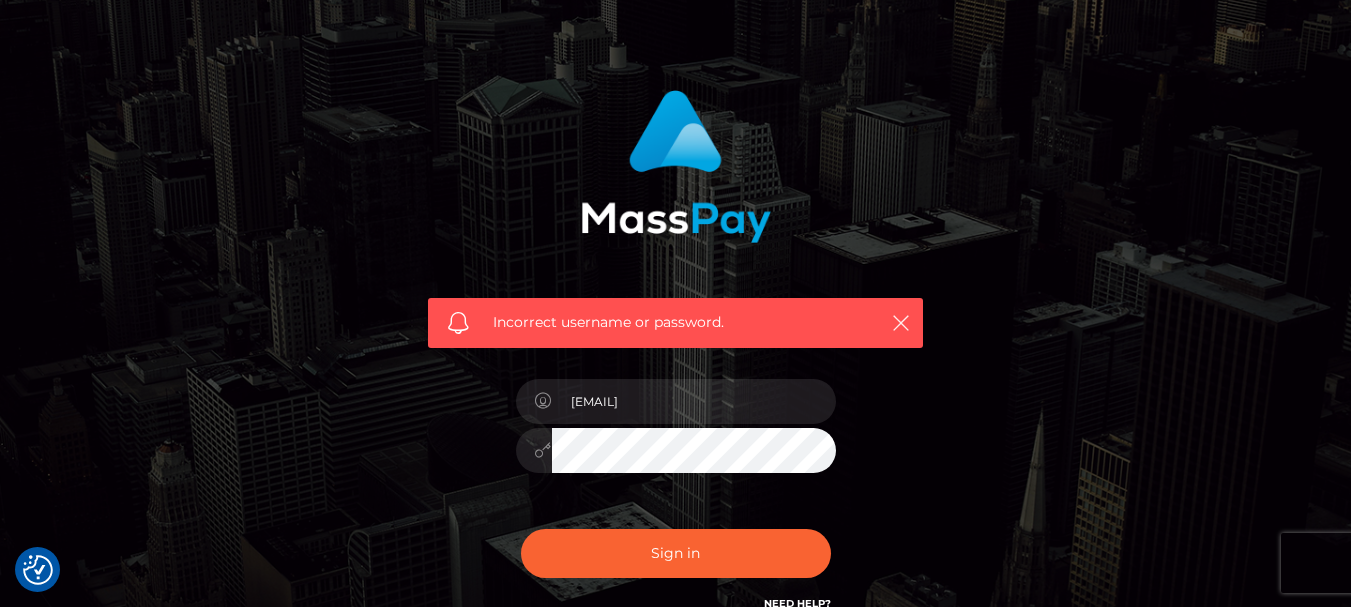 scroll, scrollTop: 200, scrollLeft: 0, axis: vertical 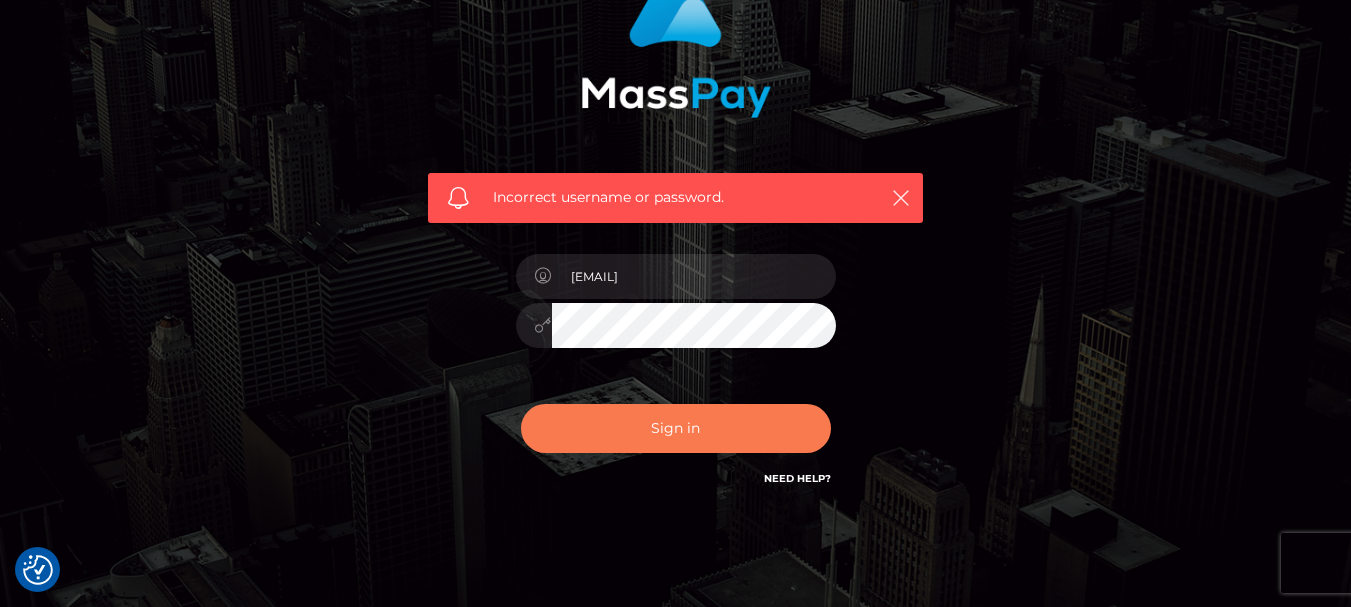 click on "Sign in" at bounding box center [676, 428] 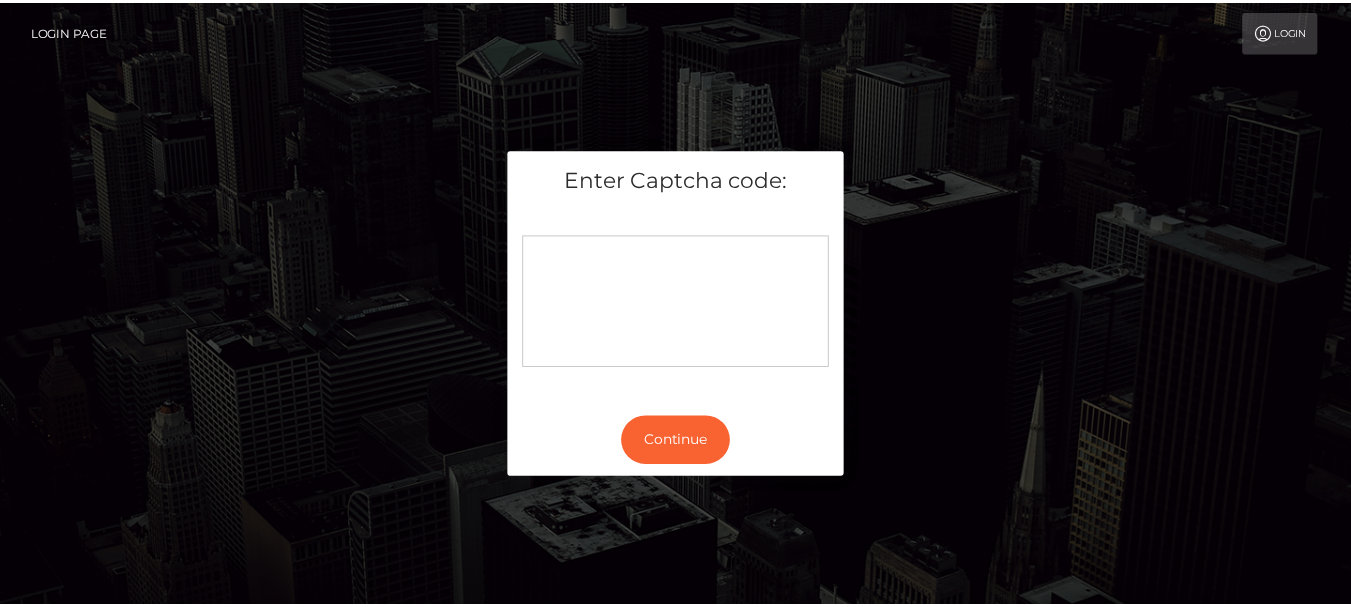 scroll, scrollTop: 0, scrollLeft: 0, axis: both 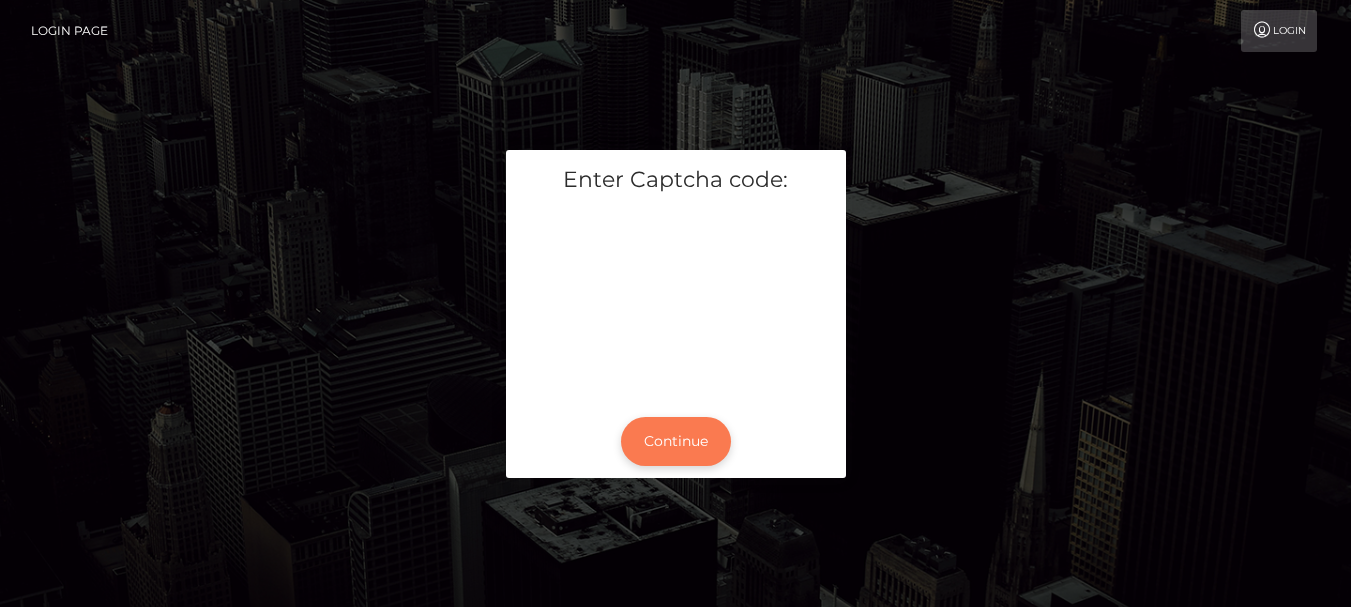 click on "Continue" at bounding box center [676, 441] 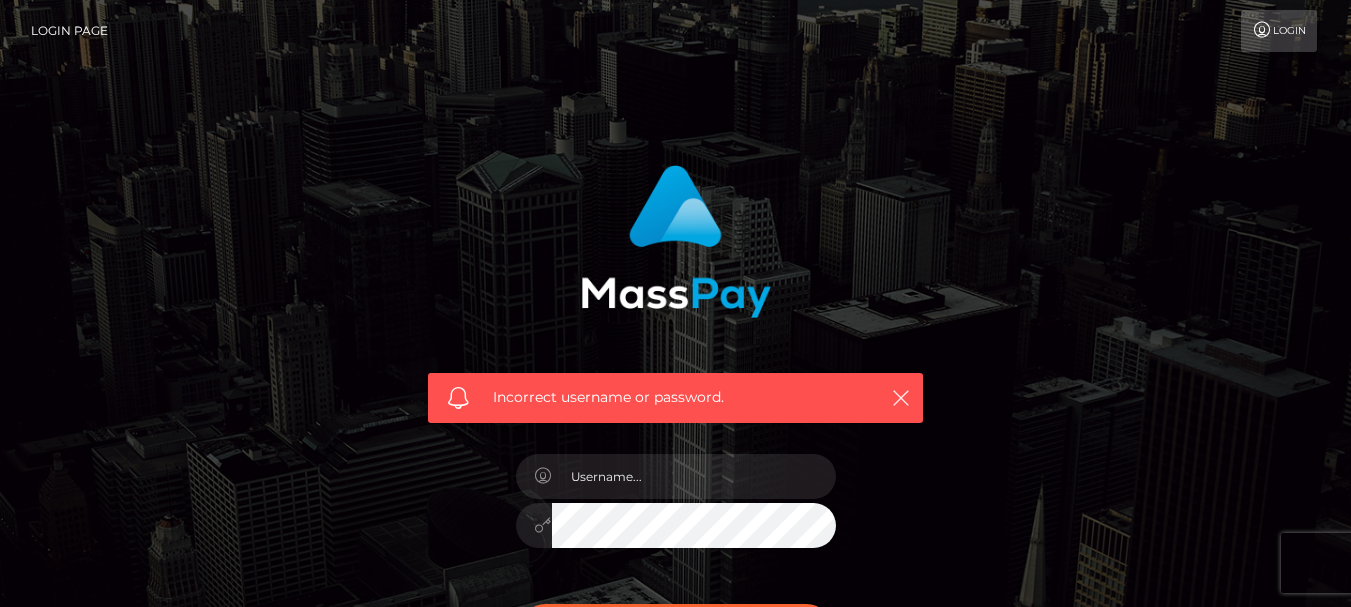 scroll, scrollTop: 0, scrollLeft: 0, axis: both 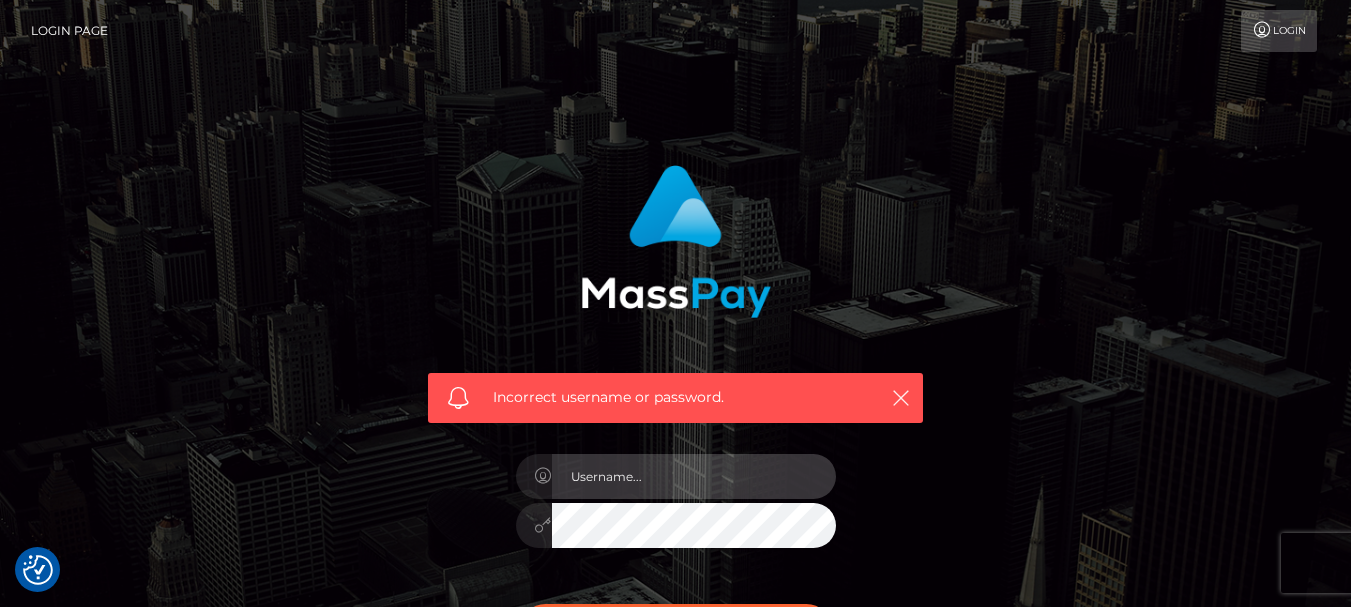 click at bounding box center [694, 476] 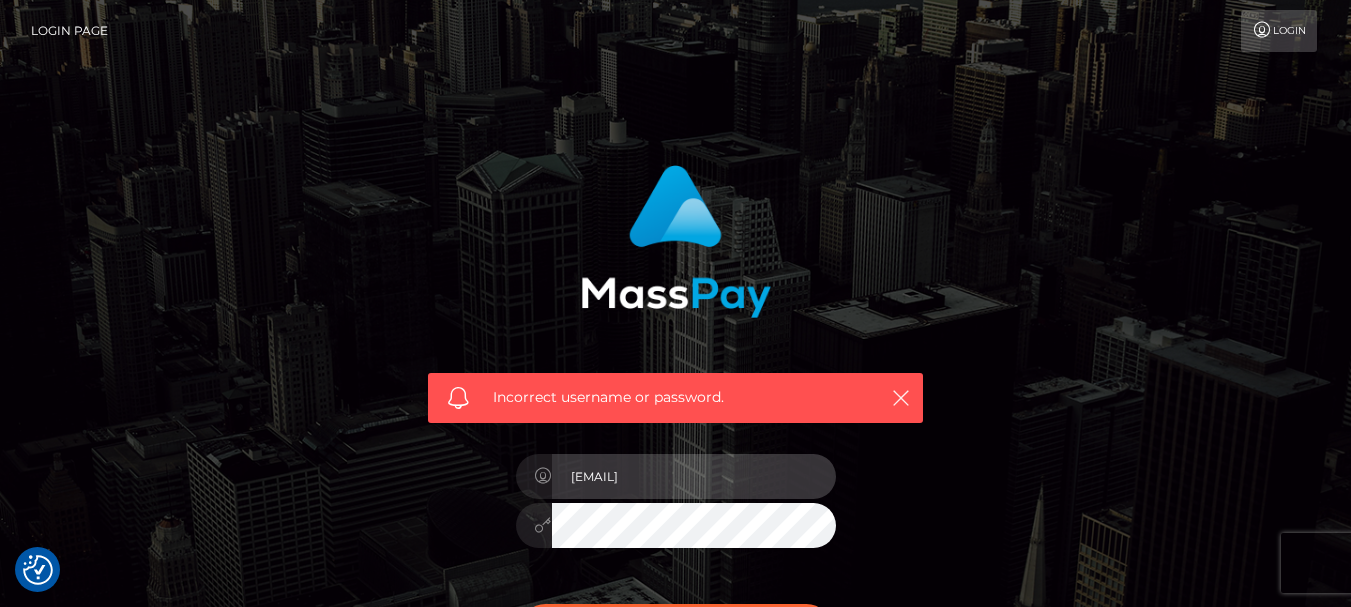 type on "[EMAIL]" 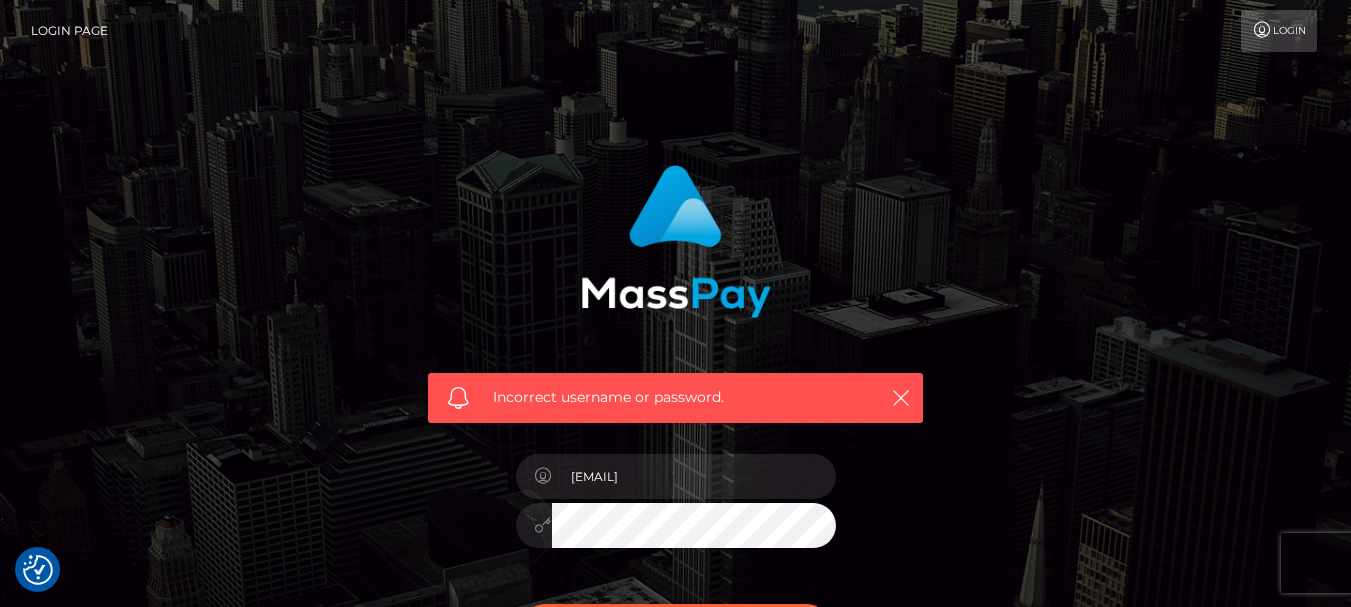 scroll, scrollTop: 100, scrollLeft: 0, axis: vertical 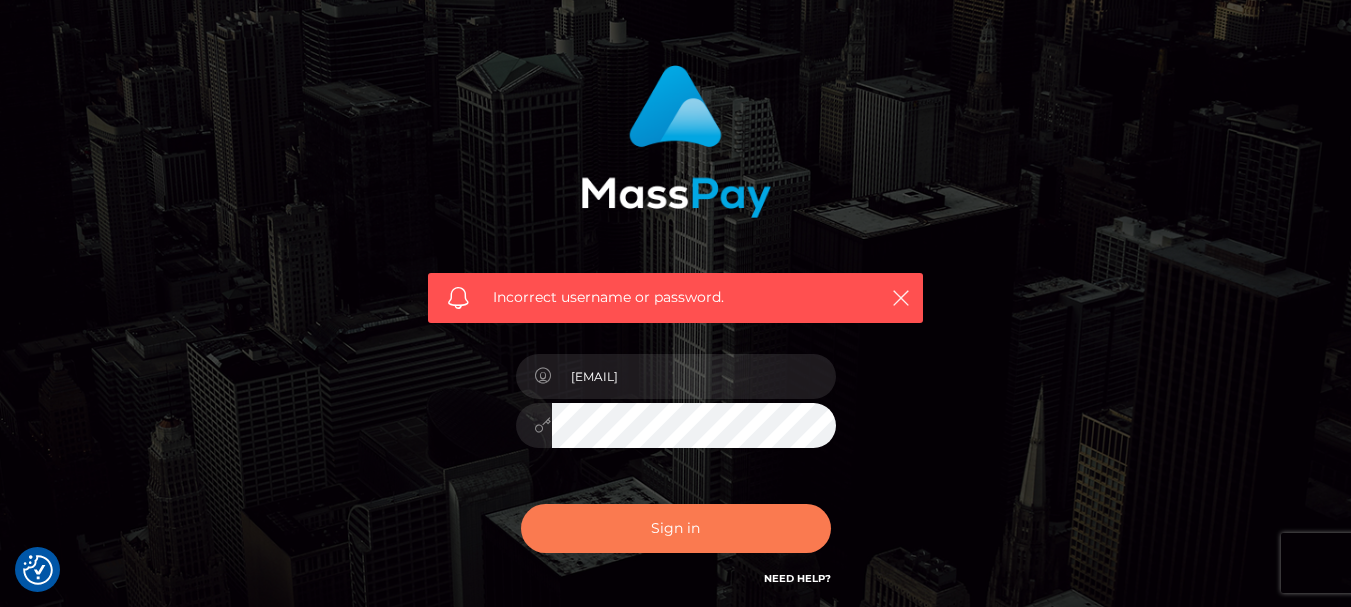click on "Sign in" at bounding box center (676, 528) 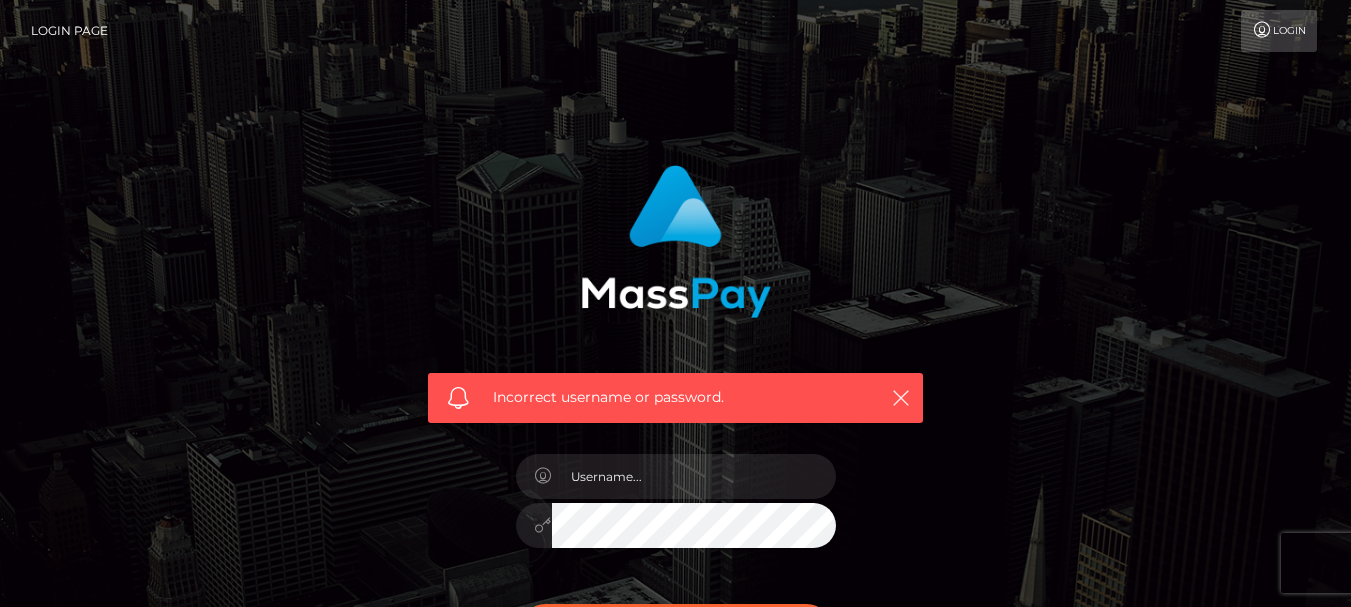 scroll, scrollTop: 0, scrollLeft: 0, axis: both 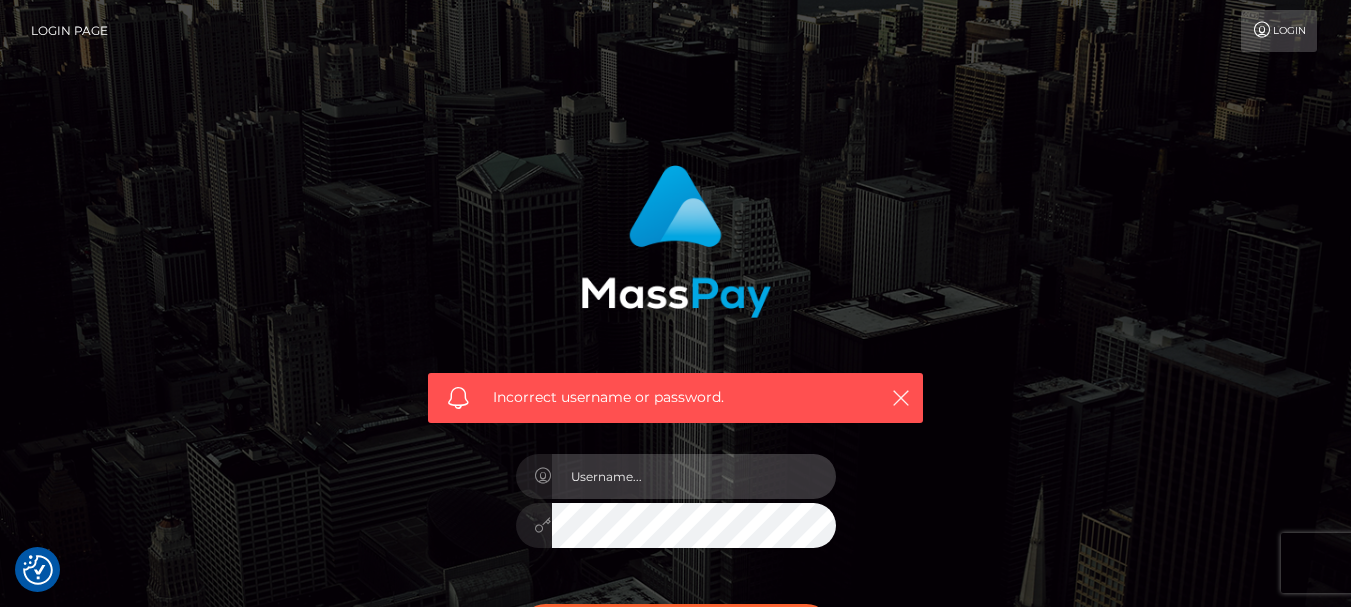 click at bounding box center (694, 476) 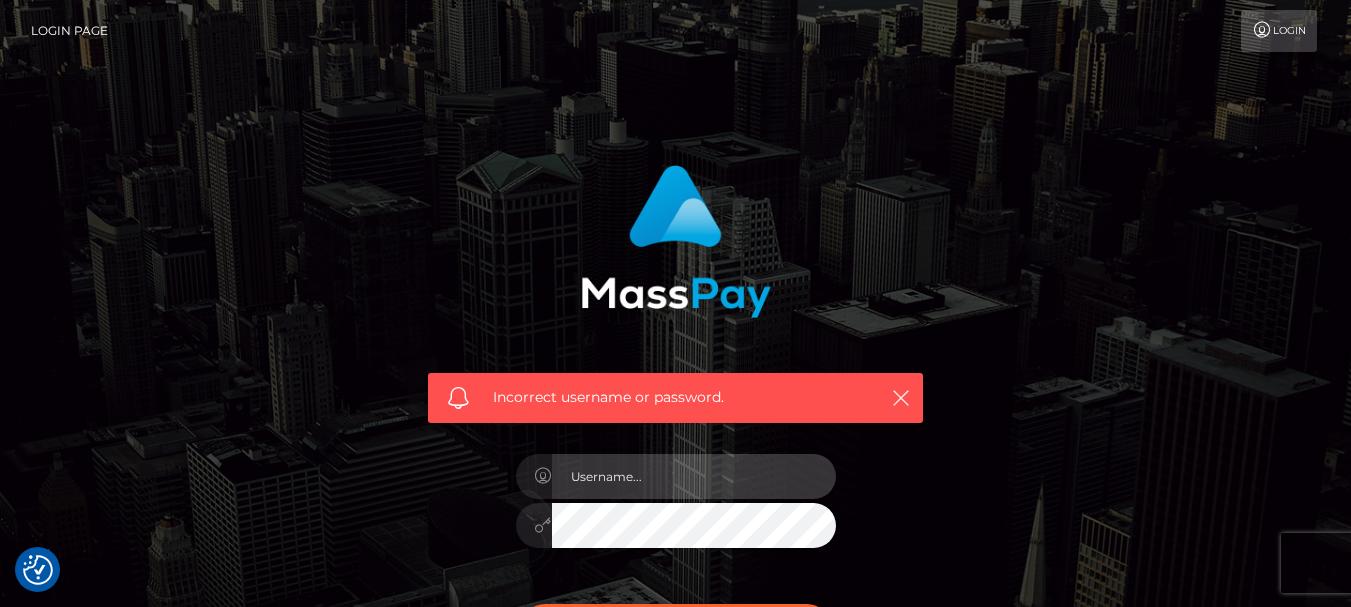 click at bounding box center (694, 476) 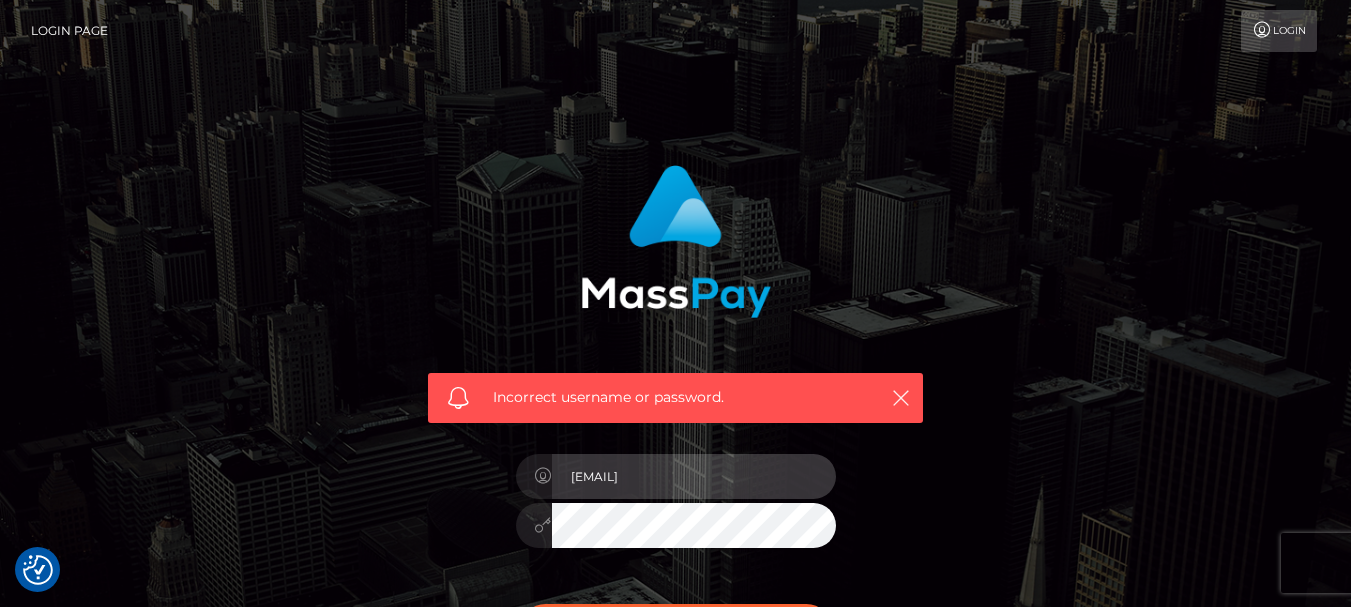 type on "[USERNAME]@[DOMAIN].com" 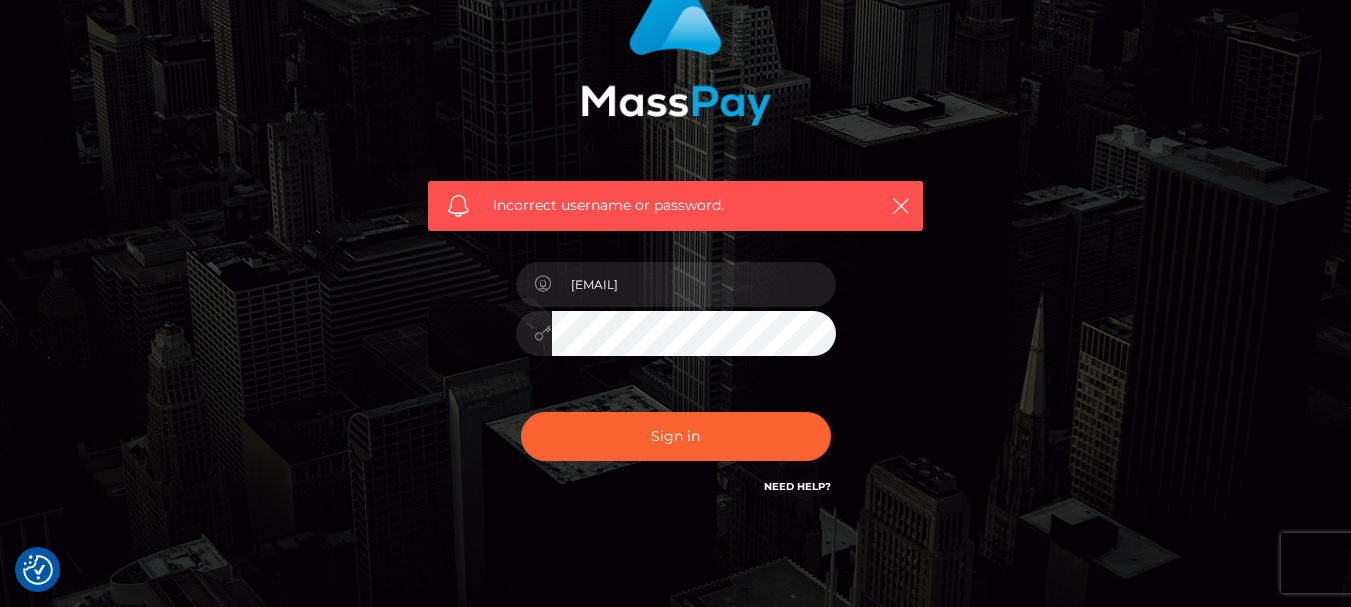 scroll, scrollTop: 200, scrollLeft: 0, axis: vertical 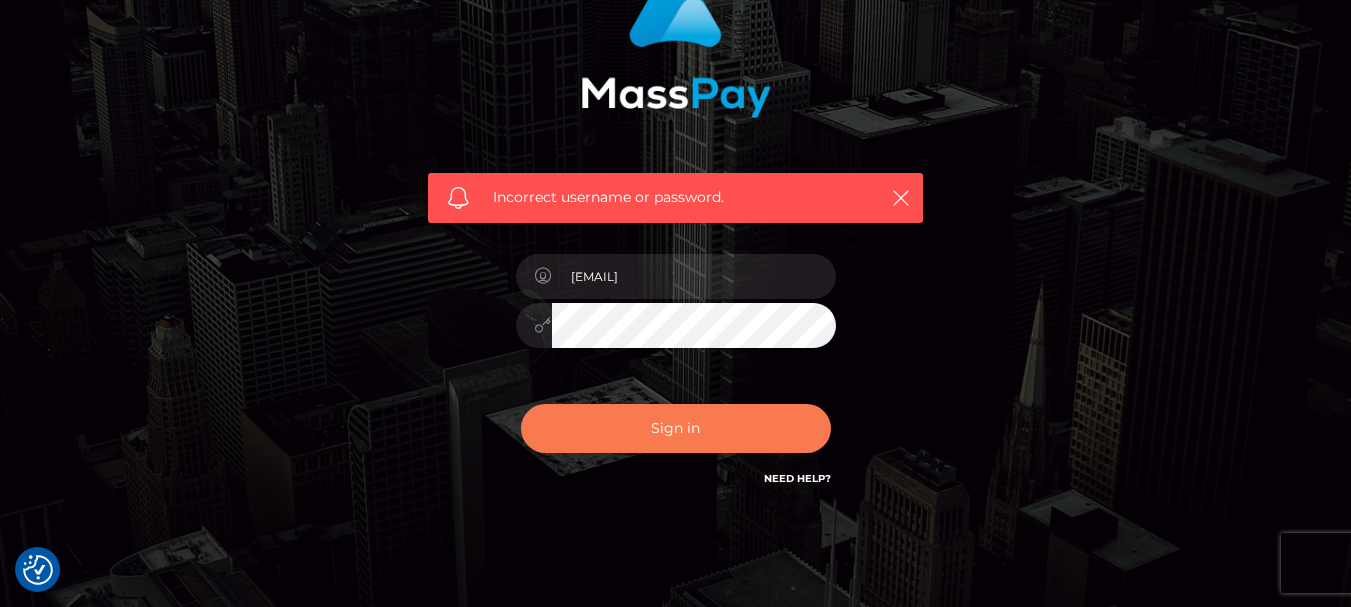 click on "Sign in" at bounding box center [676, 428] 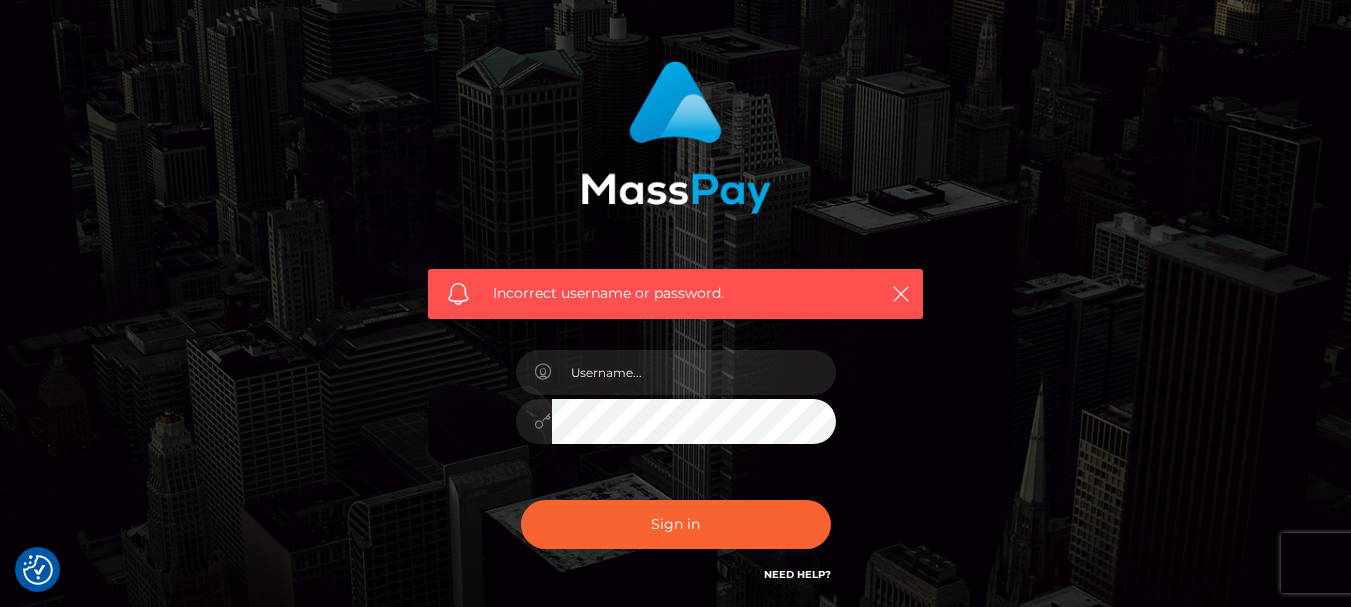 scroll, scrollTop: 268, scrollLeft: 0, axis: vertical 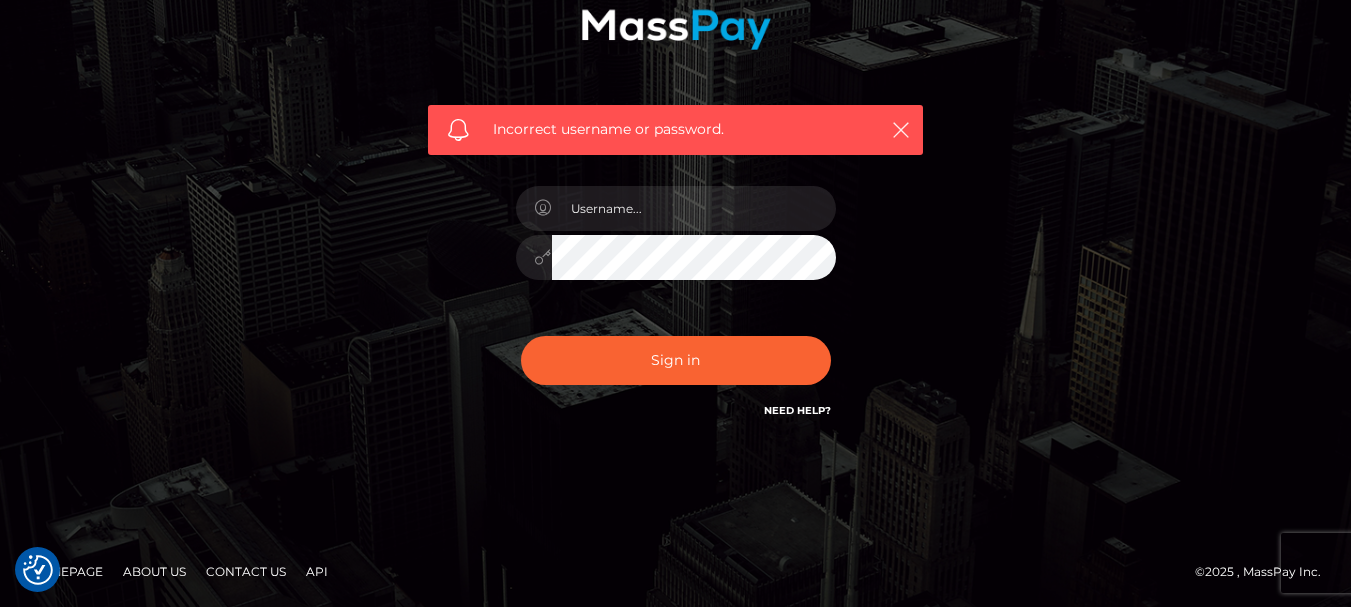 click on "Need
Help?" at bounding box center [797, 410] 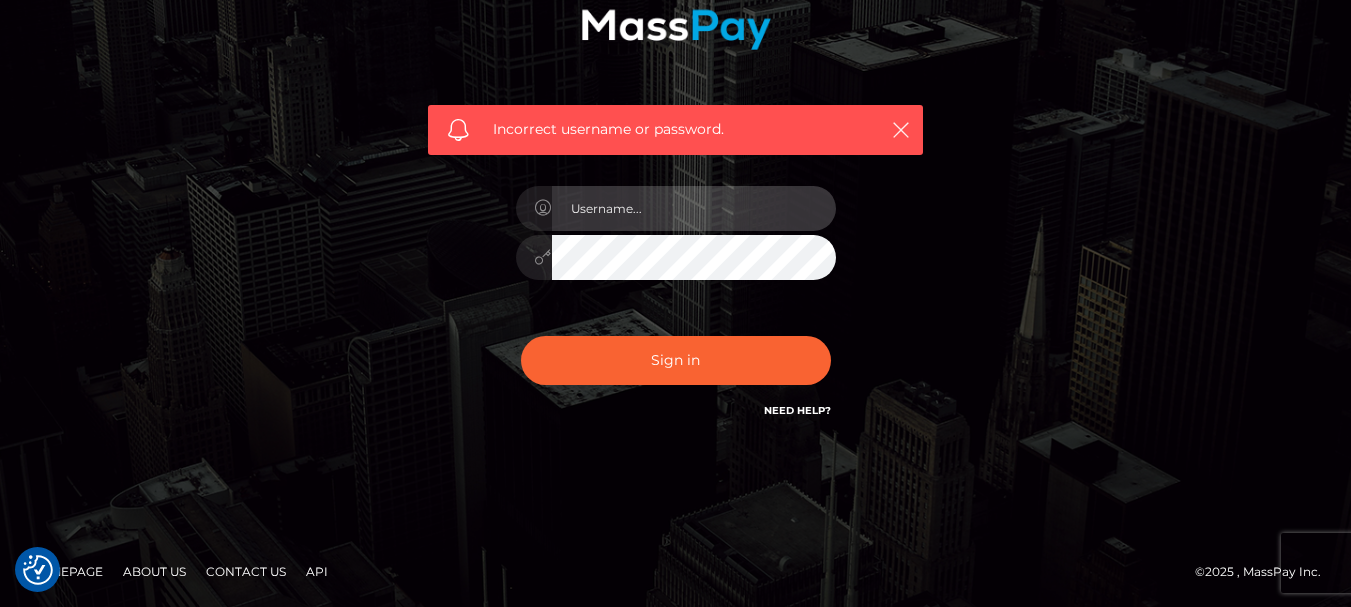 click at bounding box center (694, 208) 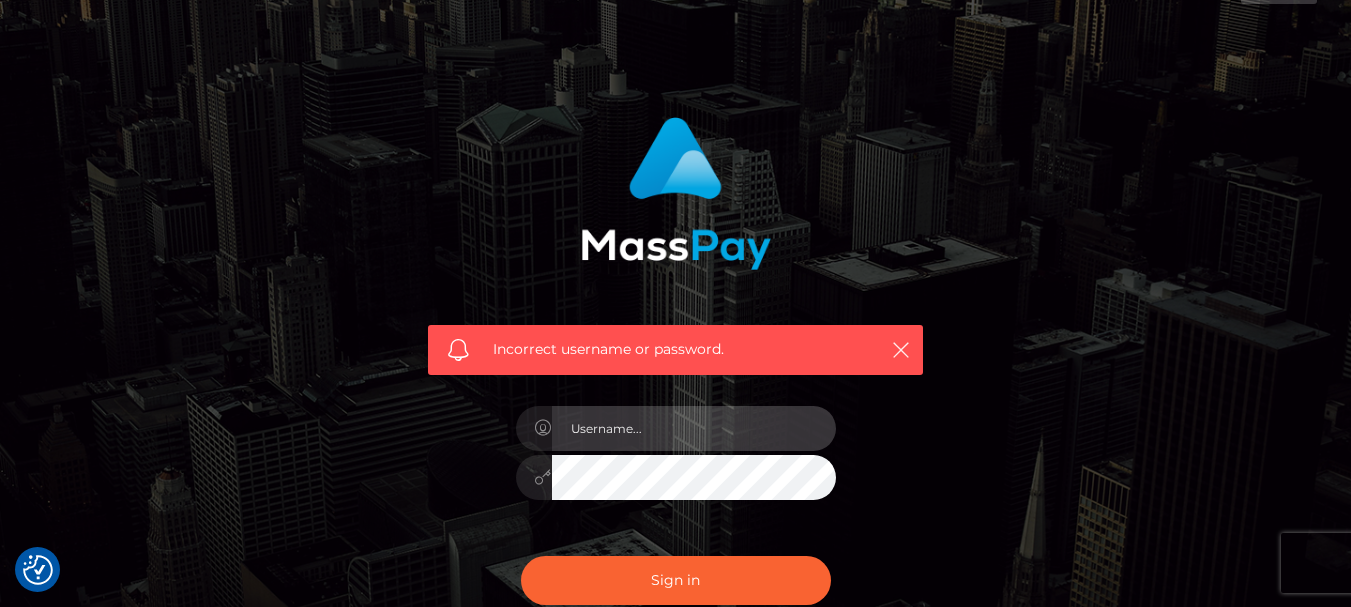 scroll, scrollTop: 0, scrollLeft: 0, axis: both 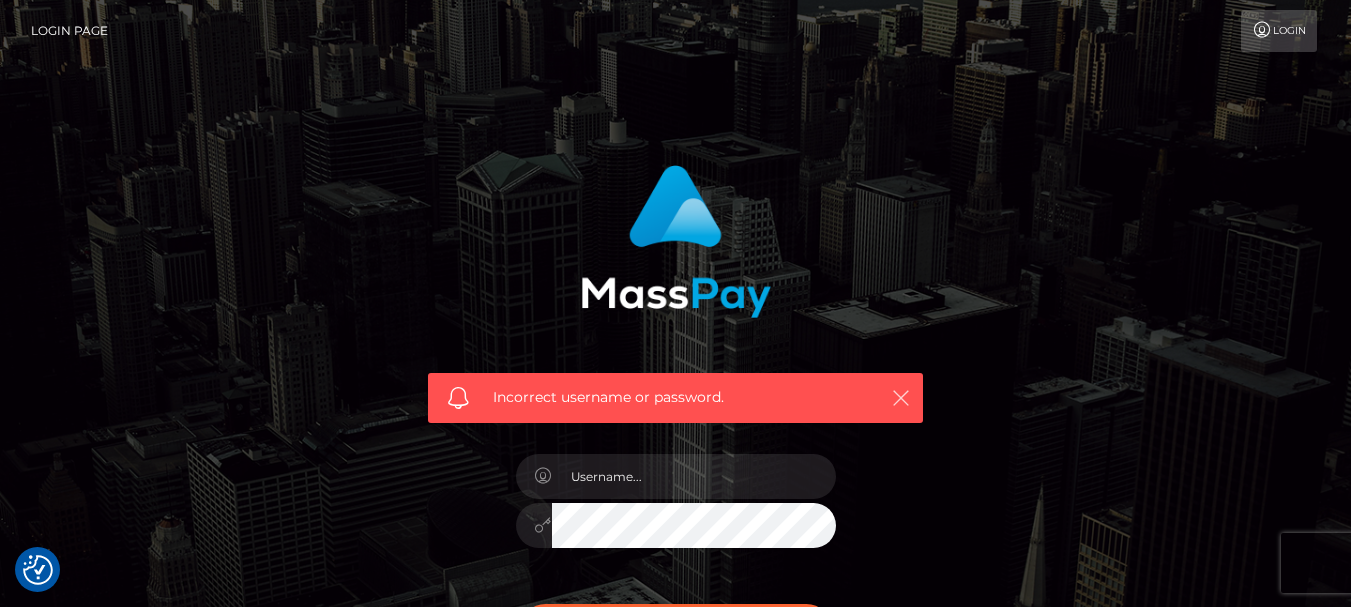 click at bounding box center [901, 398] 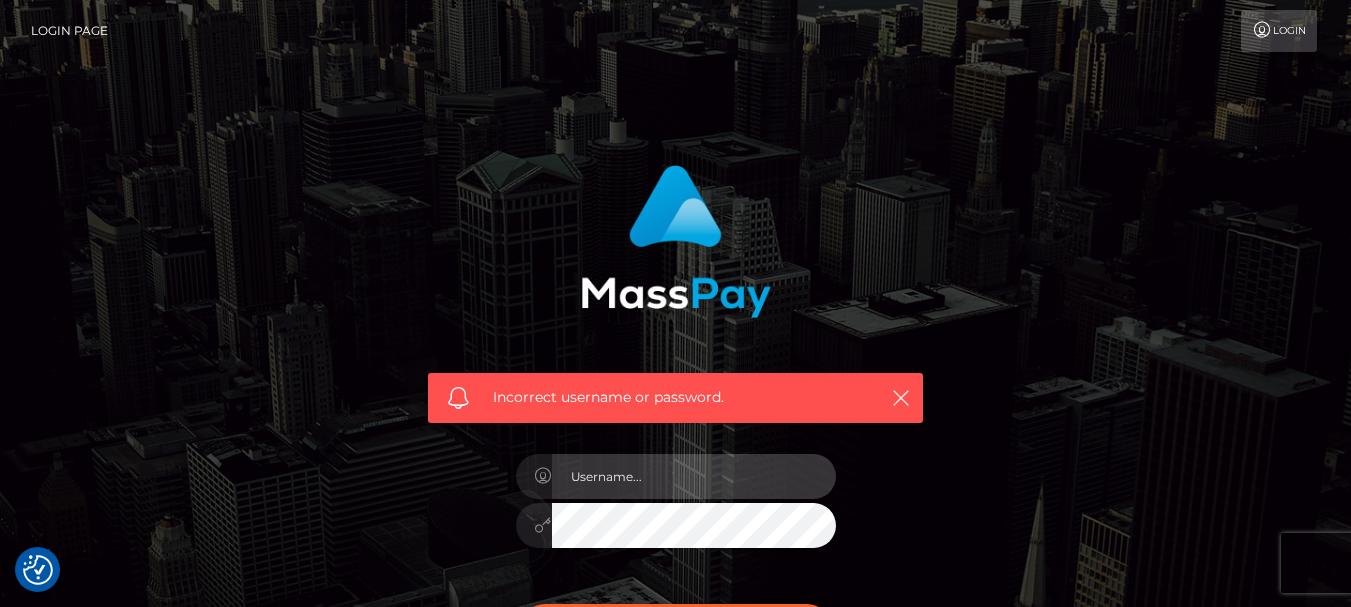 click at bounding box center (694, 476) 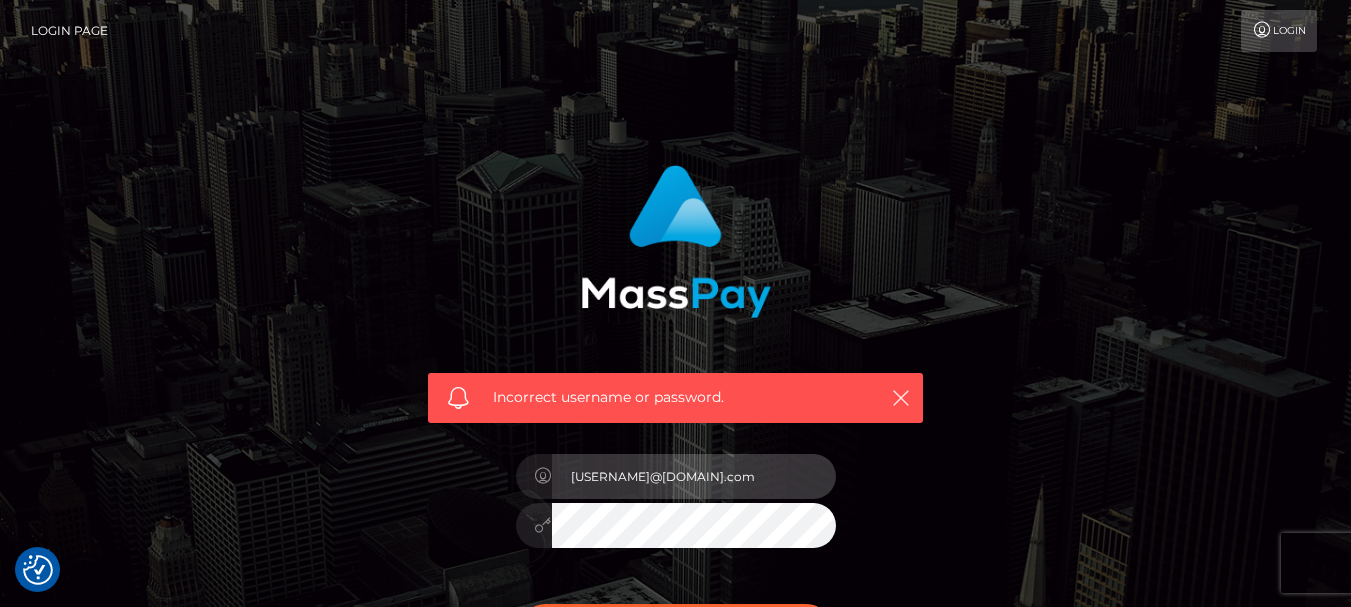 type on "gabrieljceballos@gmail.com" 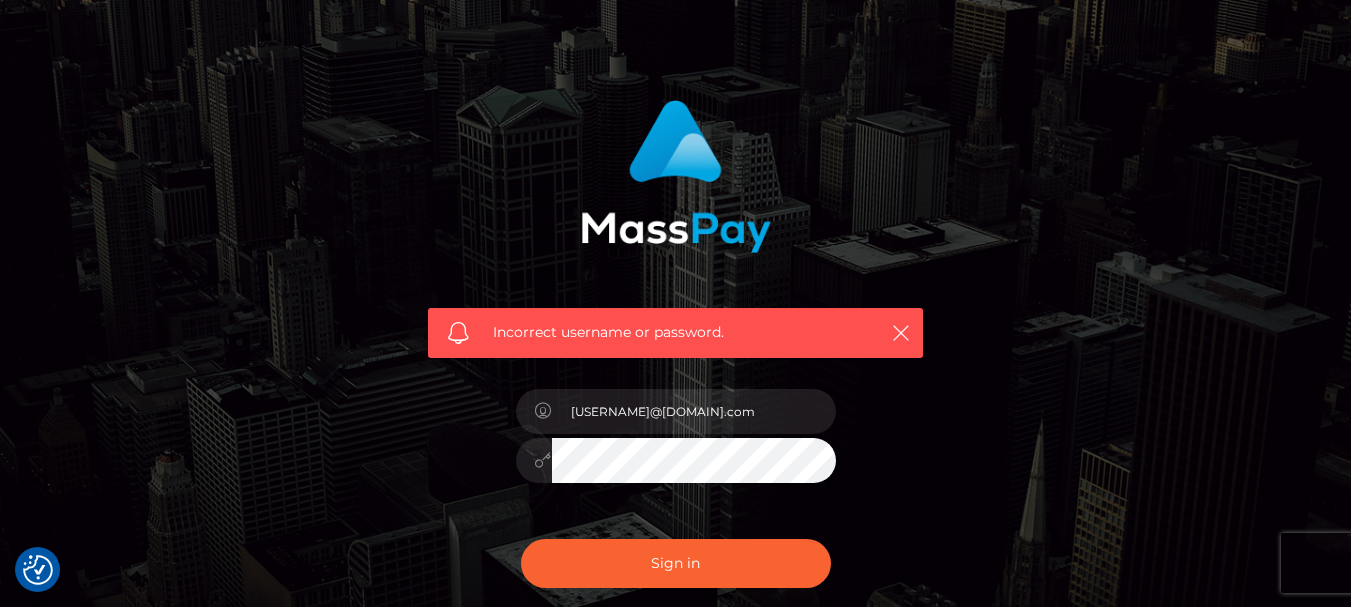 scroll, scrollTop: 100, scrollLeft: 0, axis: vertical 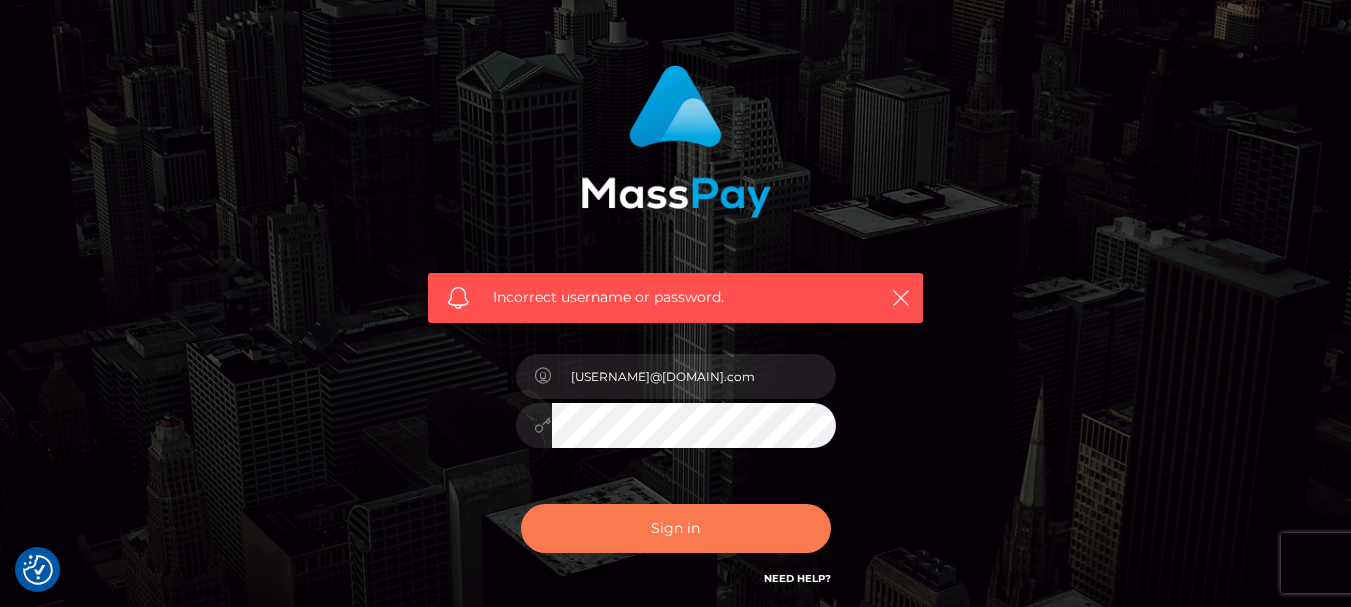 click on "Sign in" at bounding box center (676, 528) 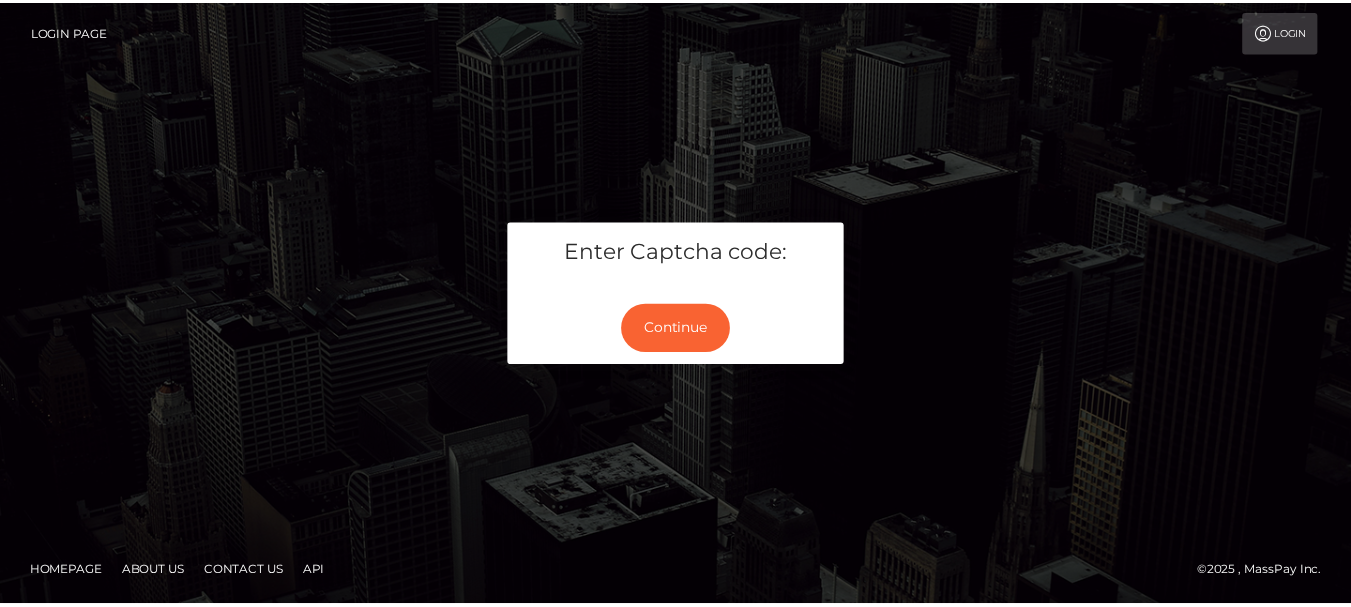 scroll, scrollTop: 0, scrollLeft: 0, axis: both 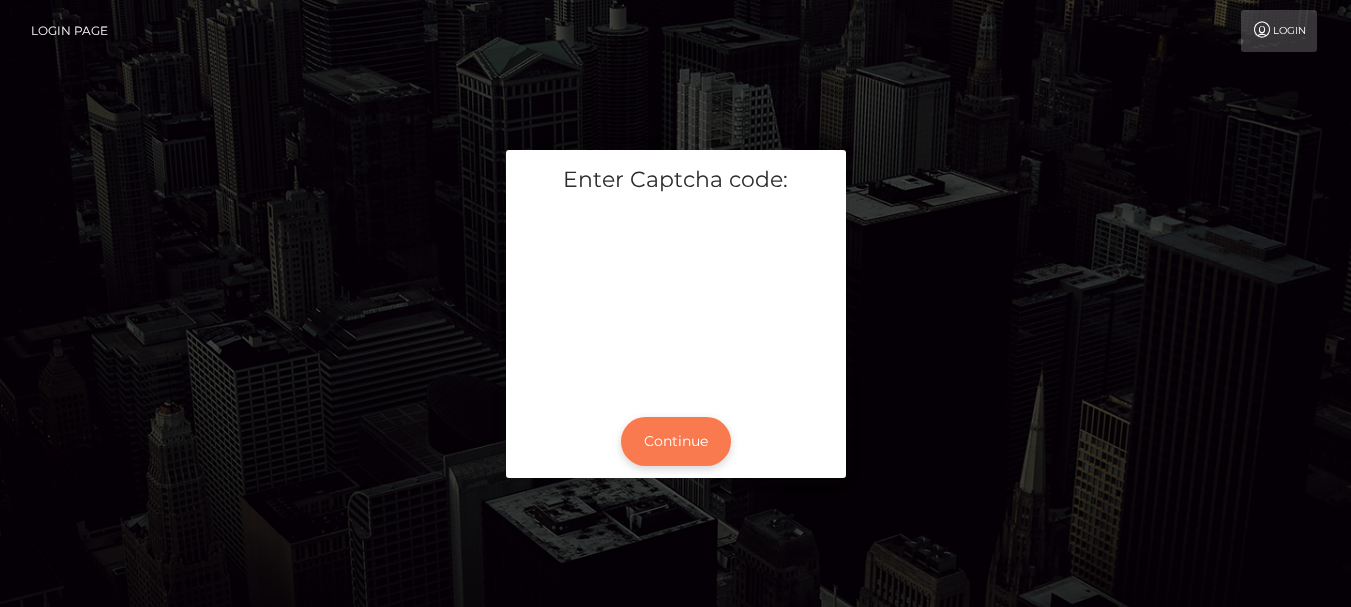 click on "Continue" at bounding box center [676, 441] 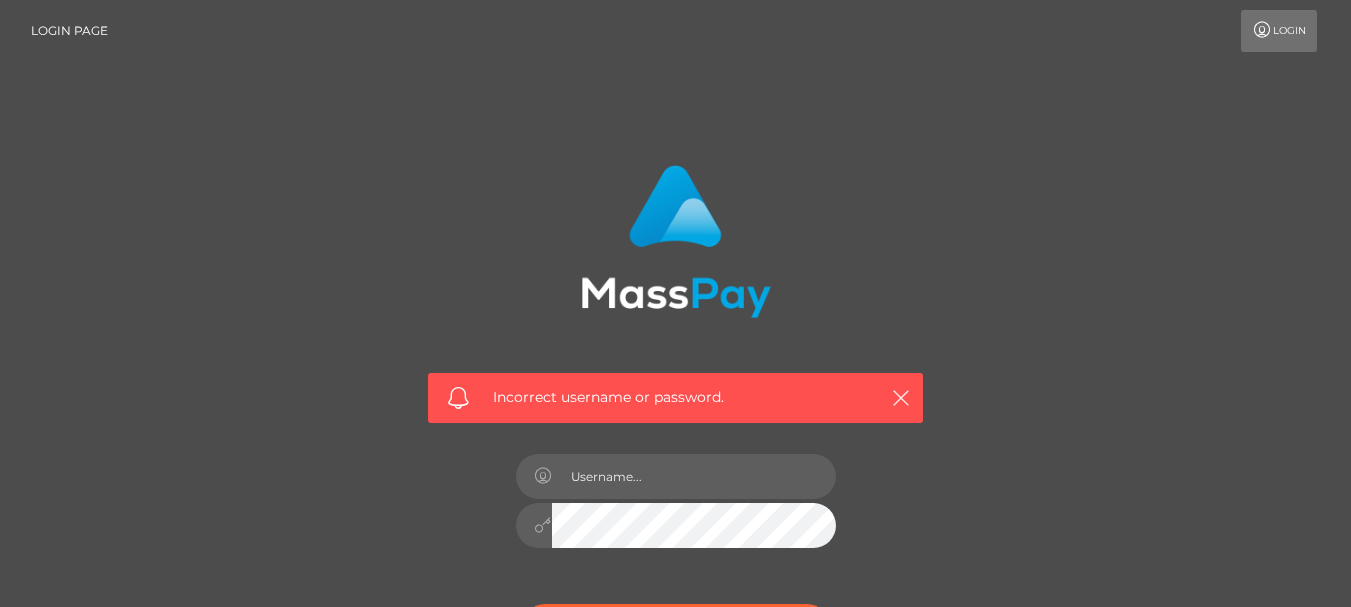 scroll, scrollTop: 0, scrollLeft: 0, axis: both 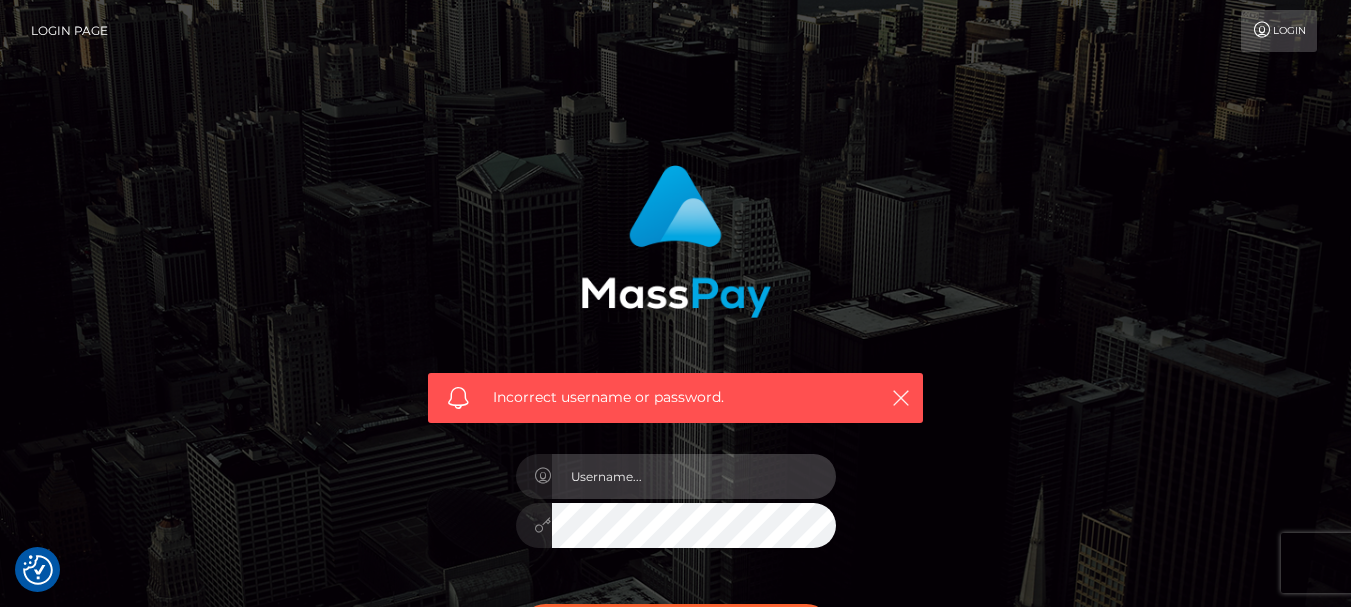 click at bounding box center (694, 476) 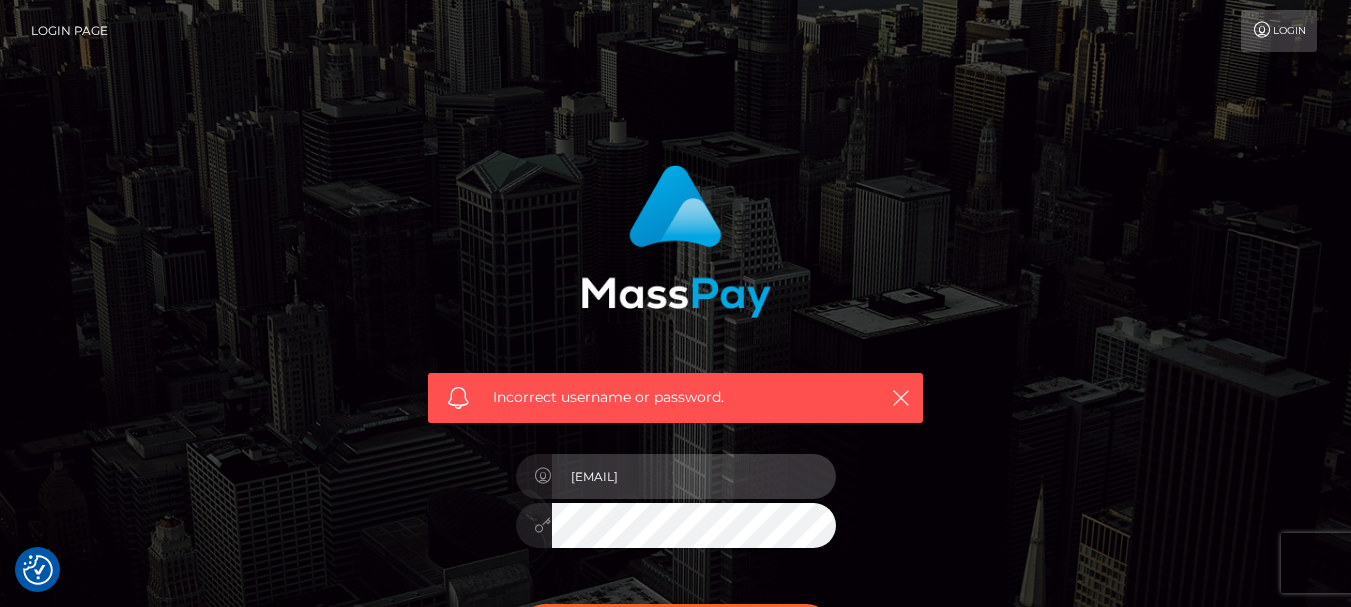 type on "[EMAIL]" 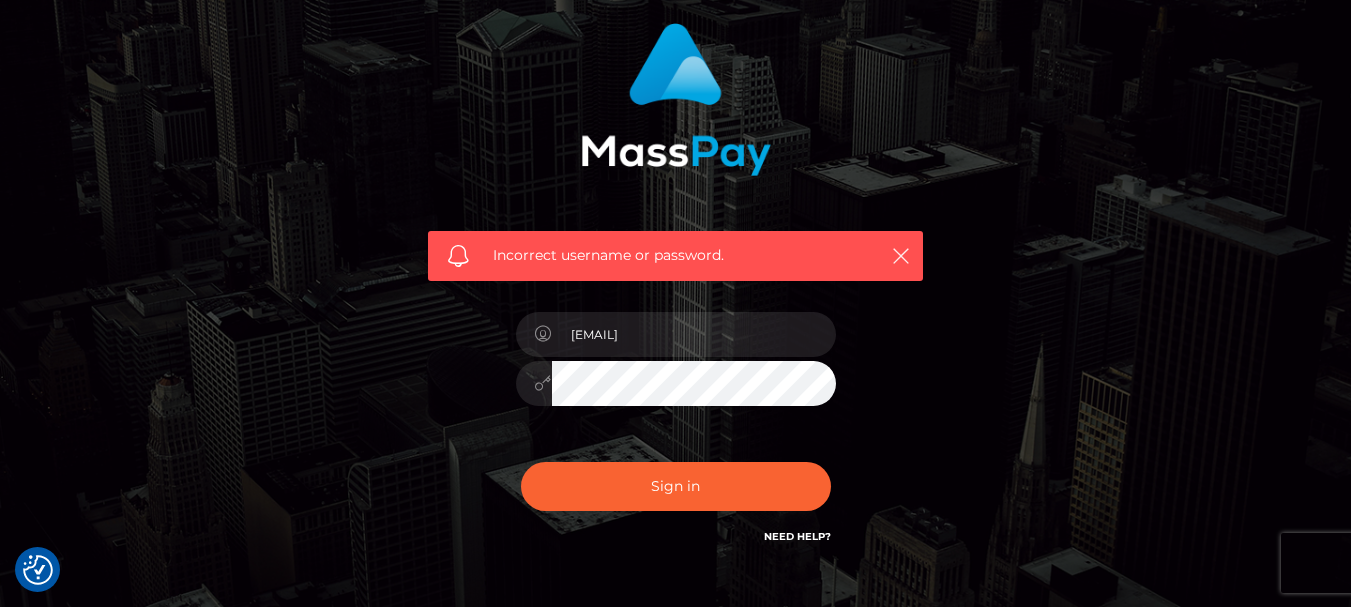 scroll, scrollTop: 200, scrollLeft: 0, axis: vertical 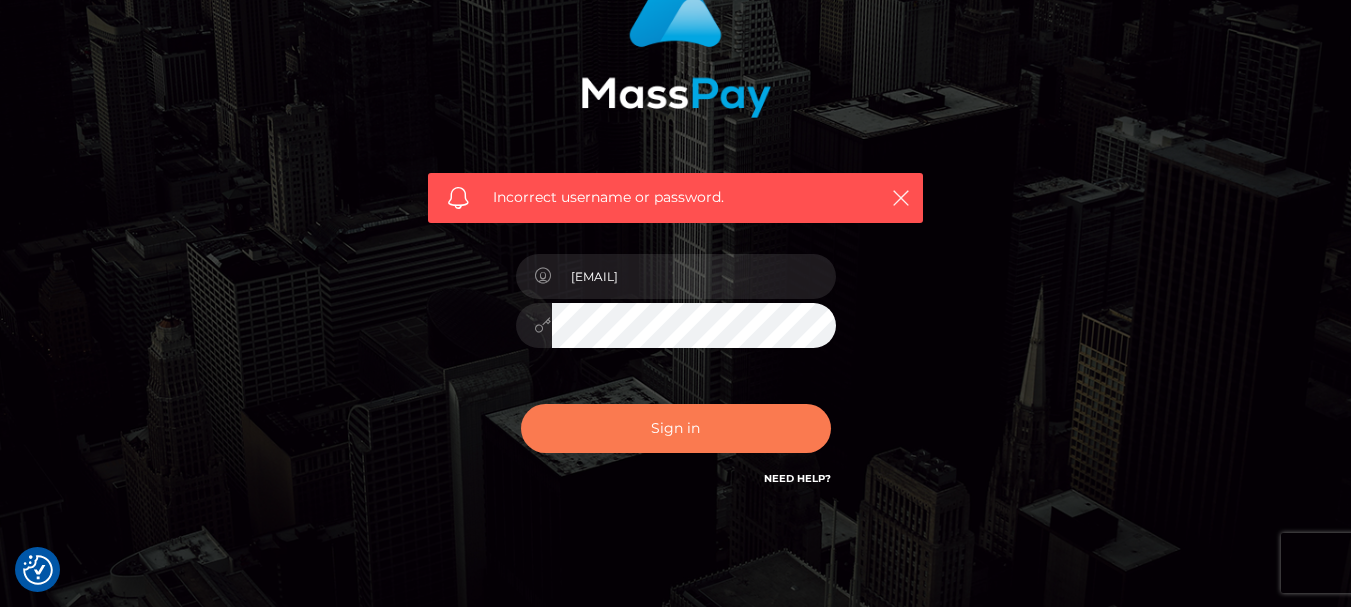 click on "Sign in" at bounding box center [676, 428] 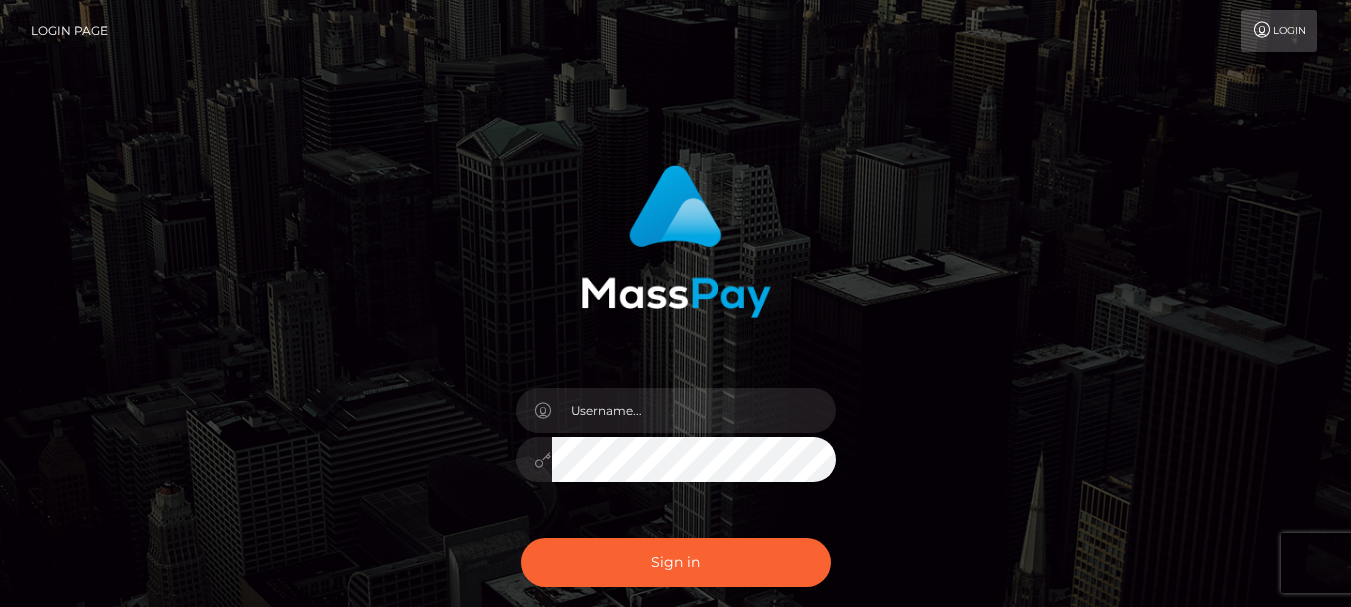 scroll, scrollTop: 0, scrollLeft: 0, axis: both 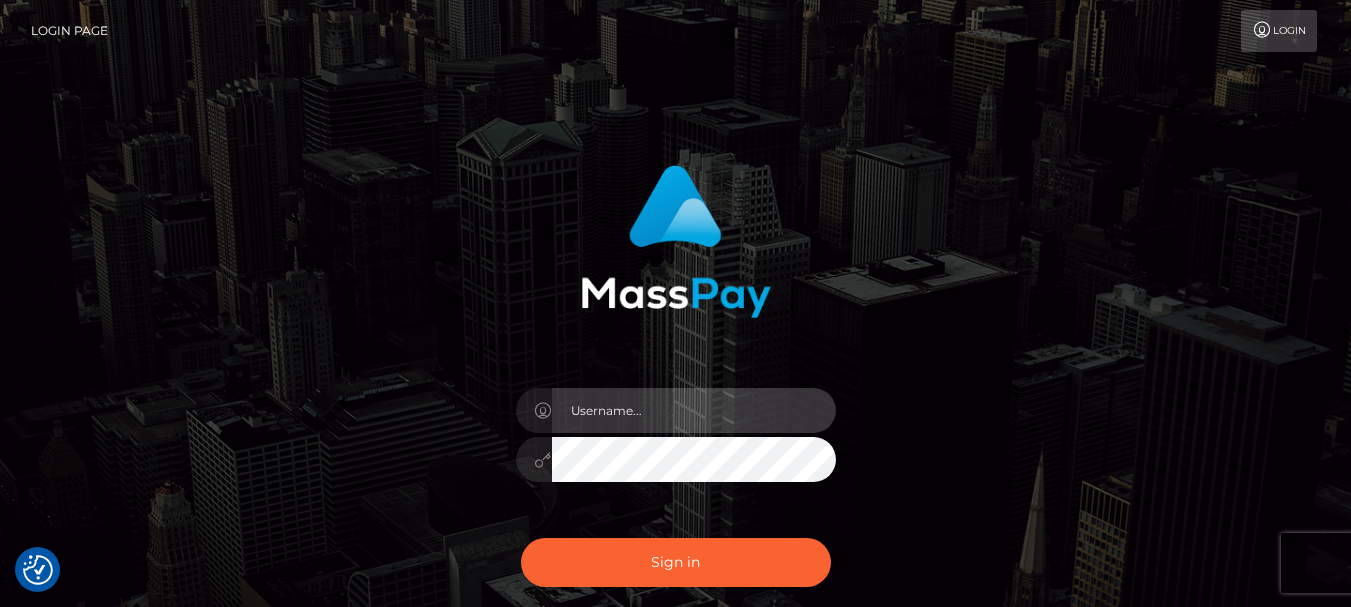 click at bounding box center [694, 410] 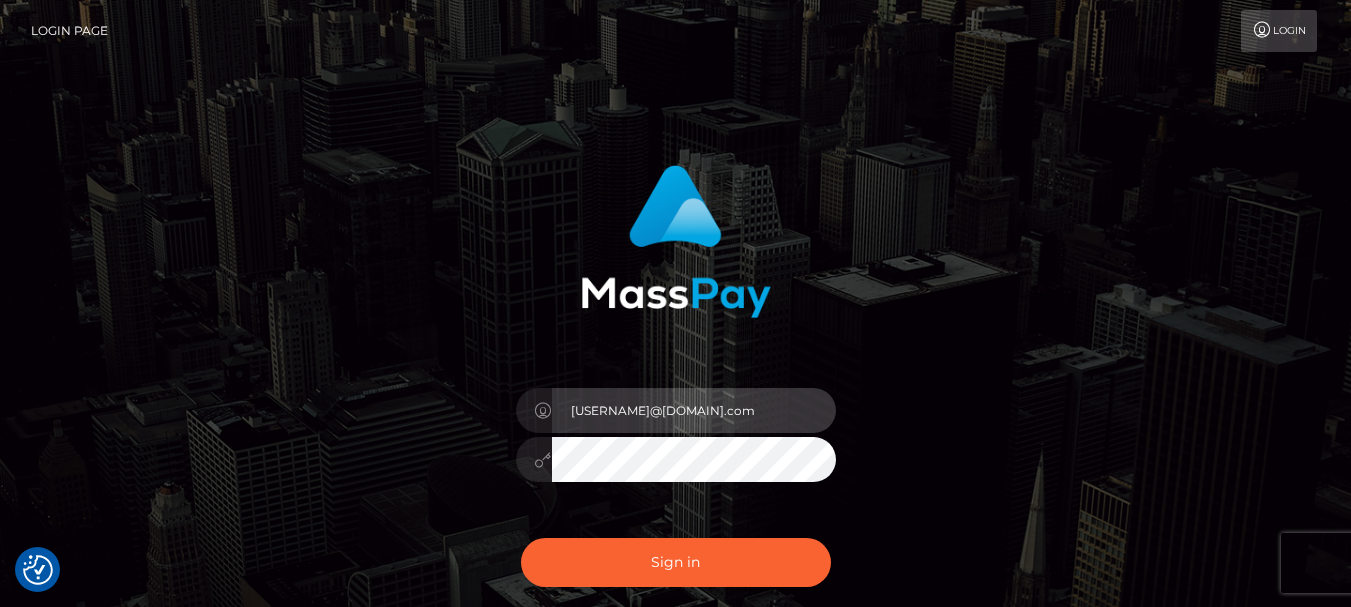 type on "[USERNAME]@[DOMAIN].com" 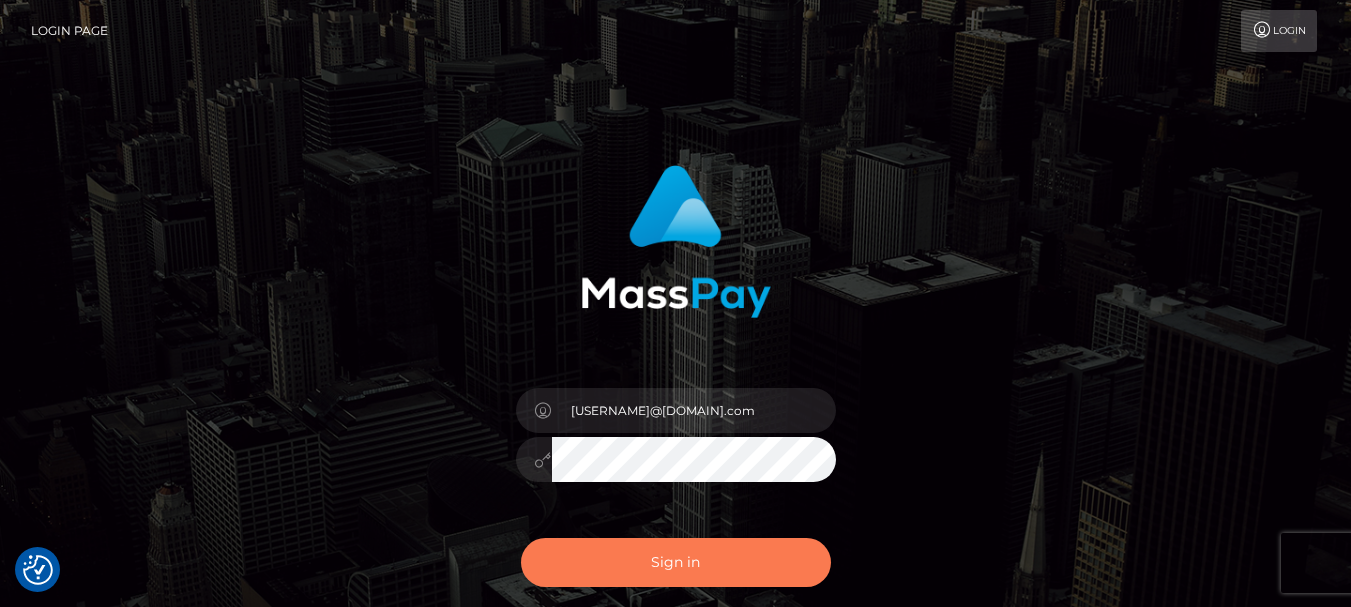 click on "Sign in" at bounding box center [676, 562] 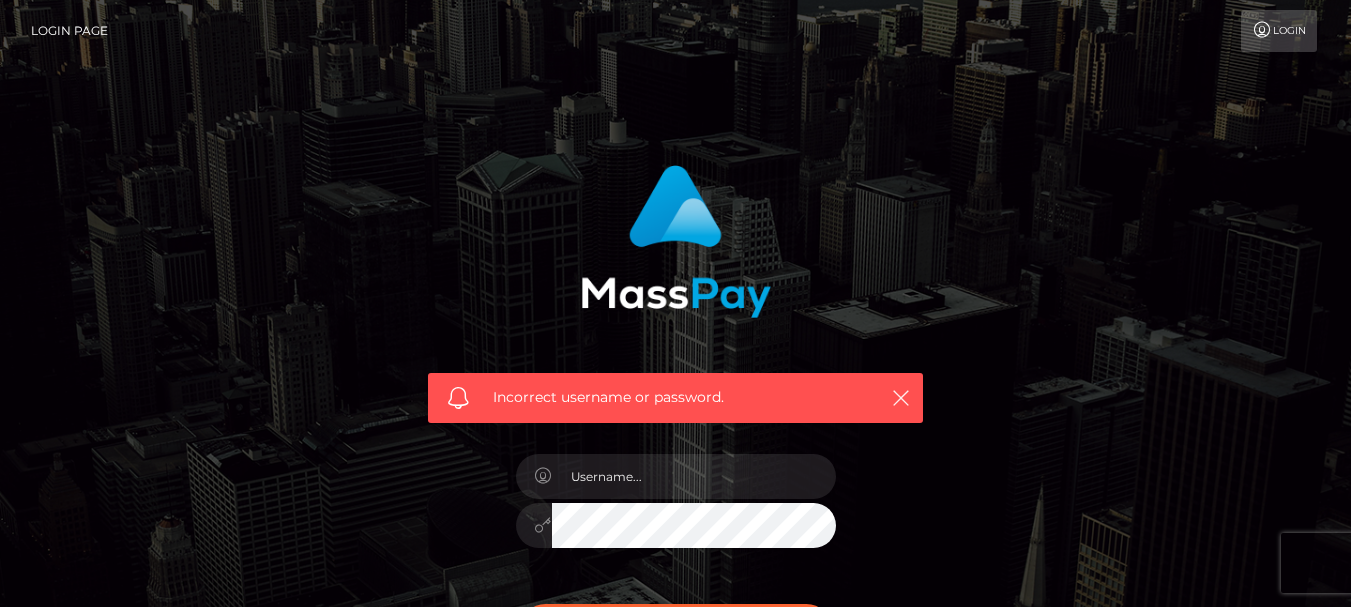 scroll, scrollTop: 0, scrollLeft: 0, axis: both 